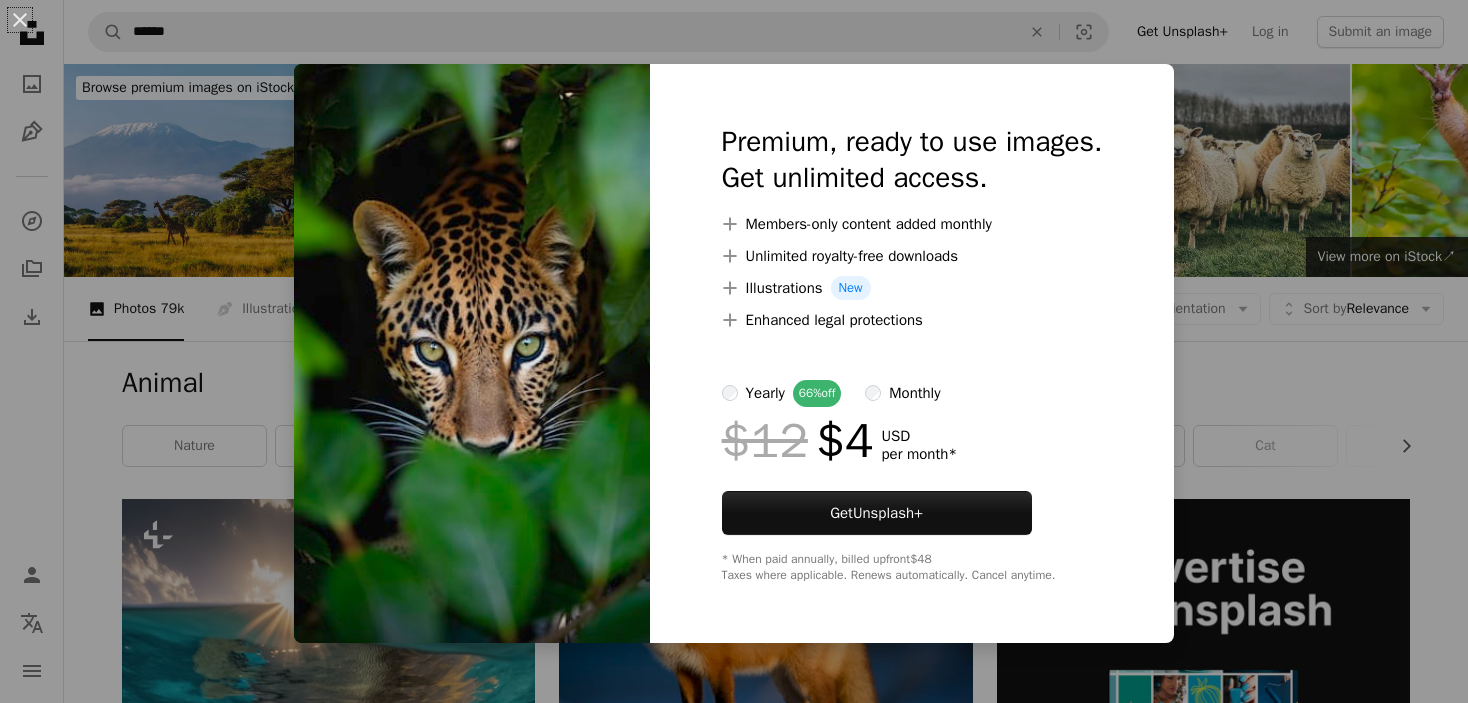 scroll, scrollTop: 7532, scrollLeft: 0, axis: vertical 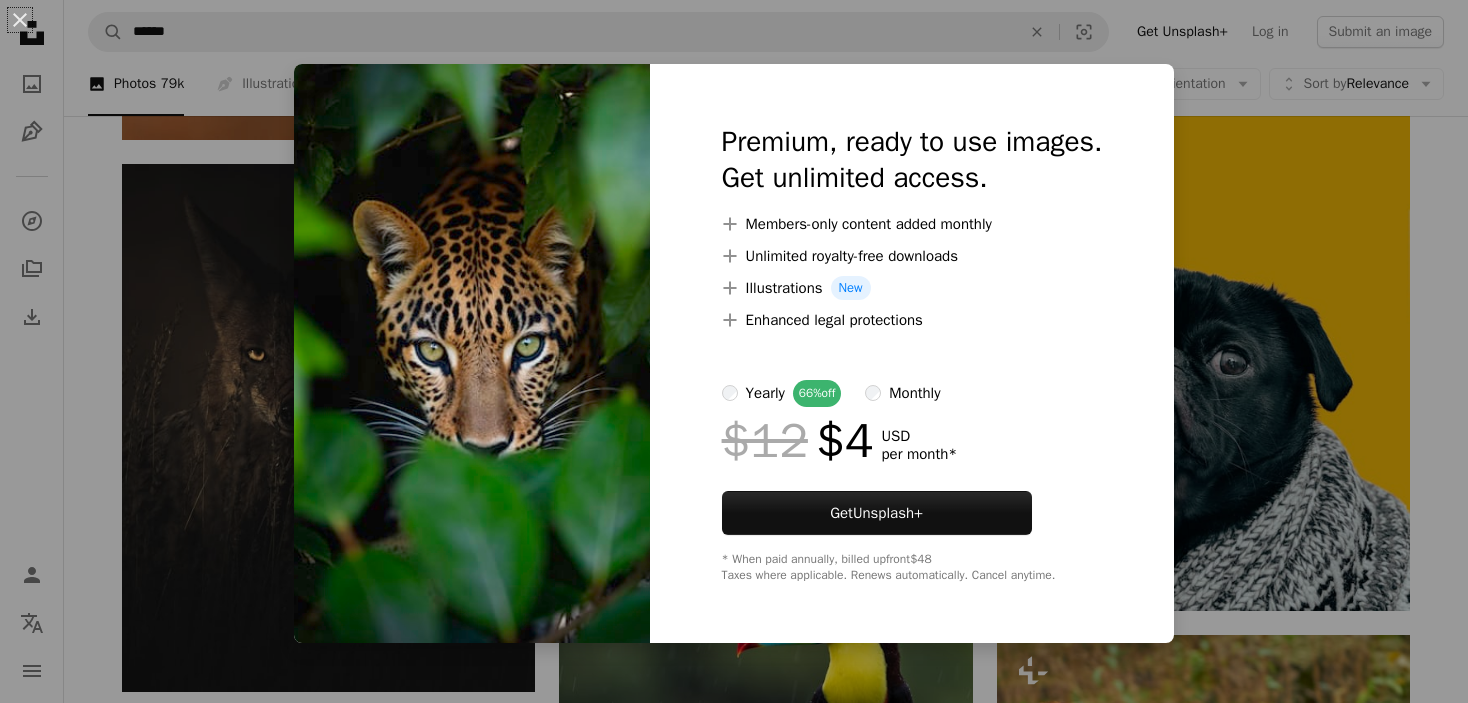 click at bounding box center (472, 353) 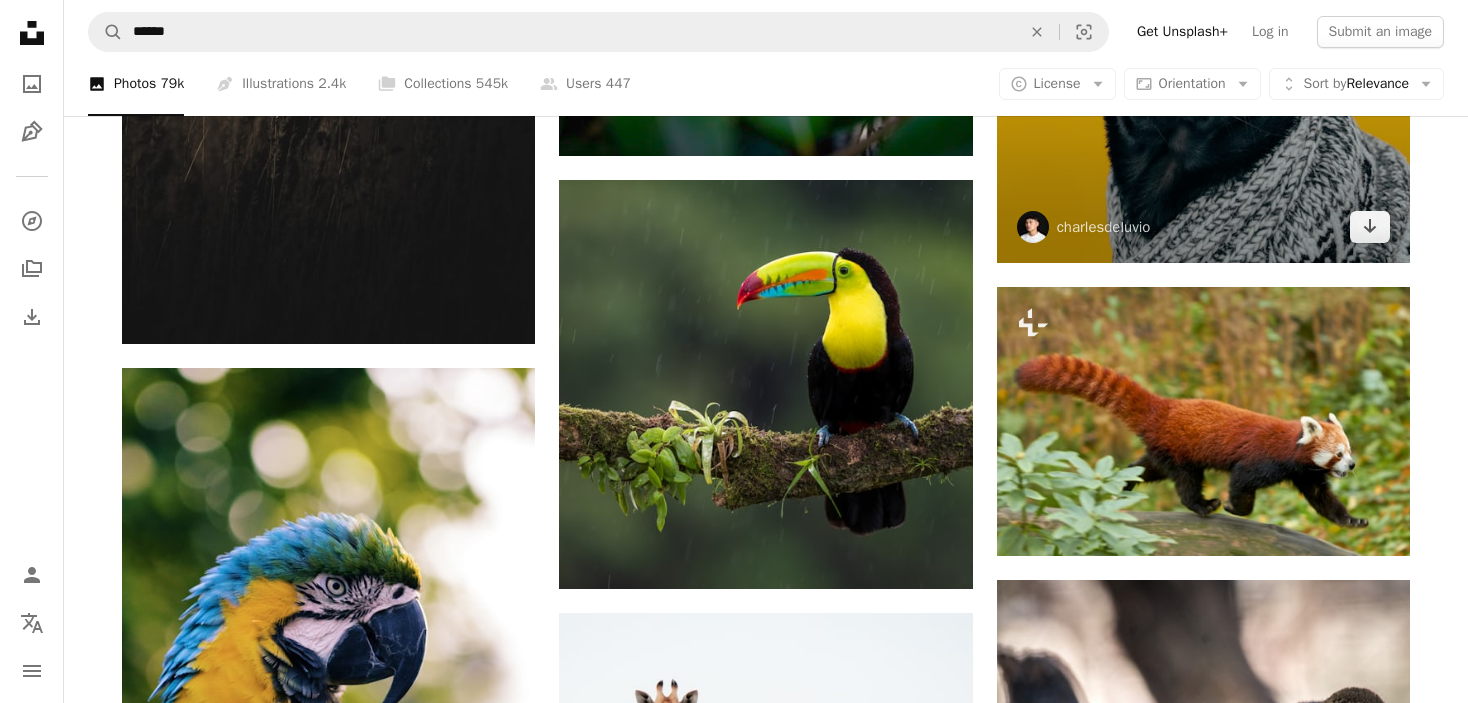 scroll, scrollTop: 7937, scrollLeft: 0, axis: vertical 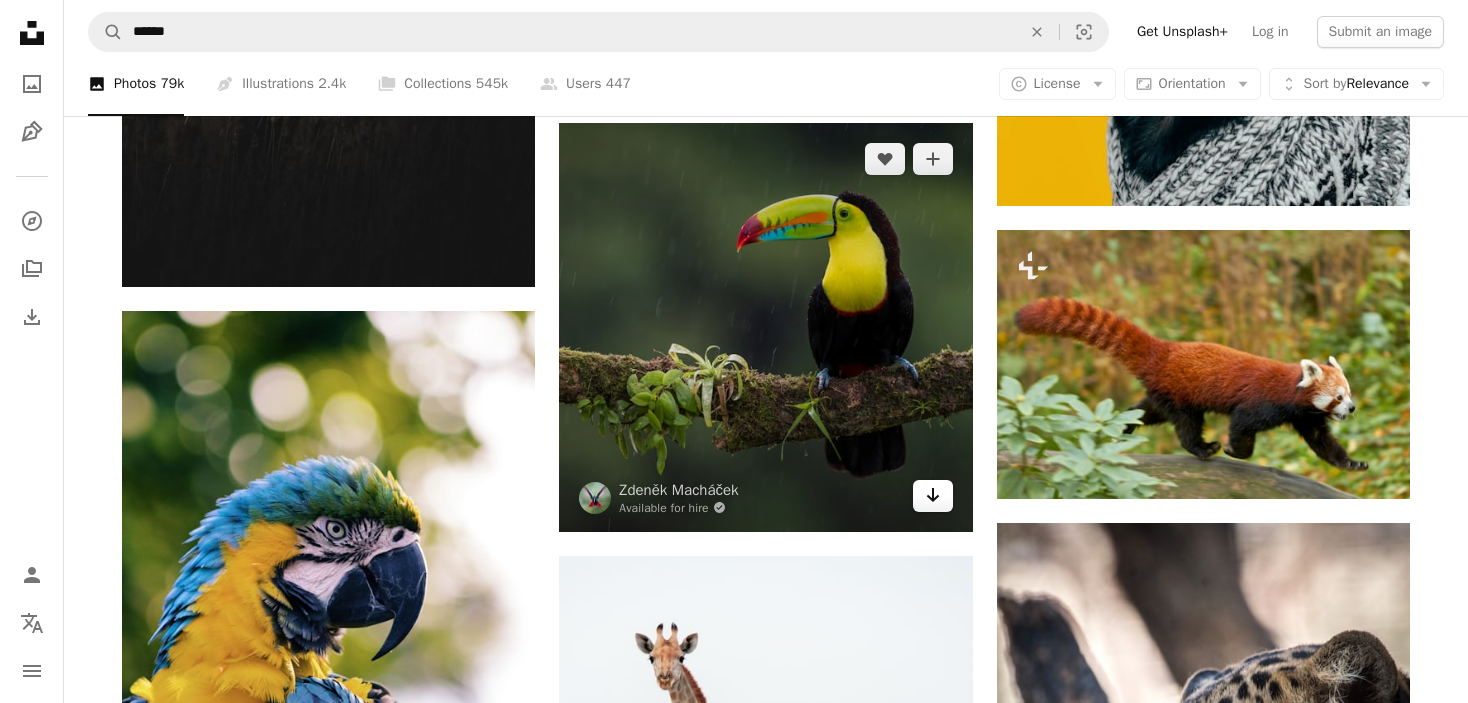 click on "Arrow pointing down" 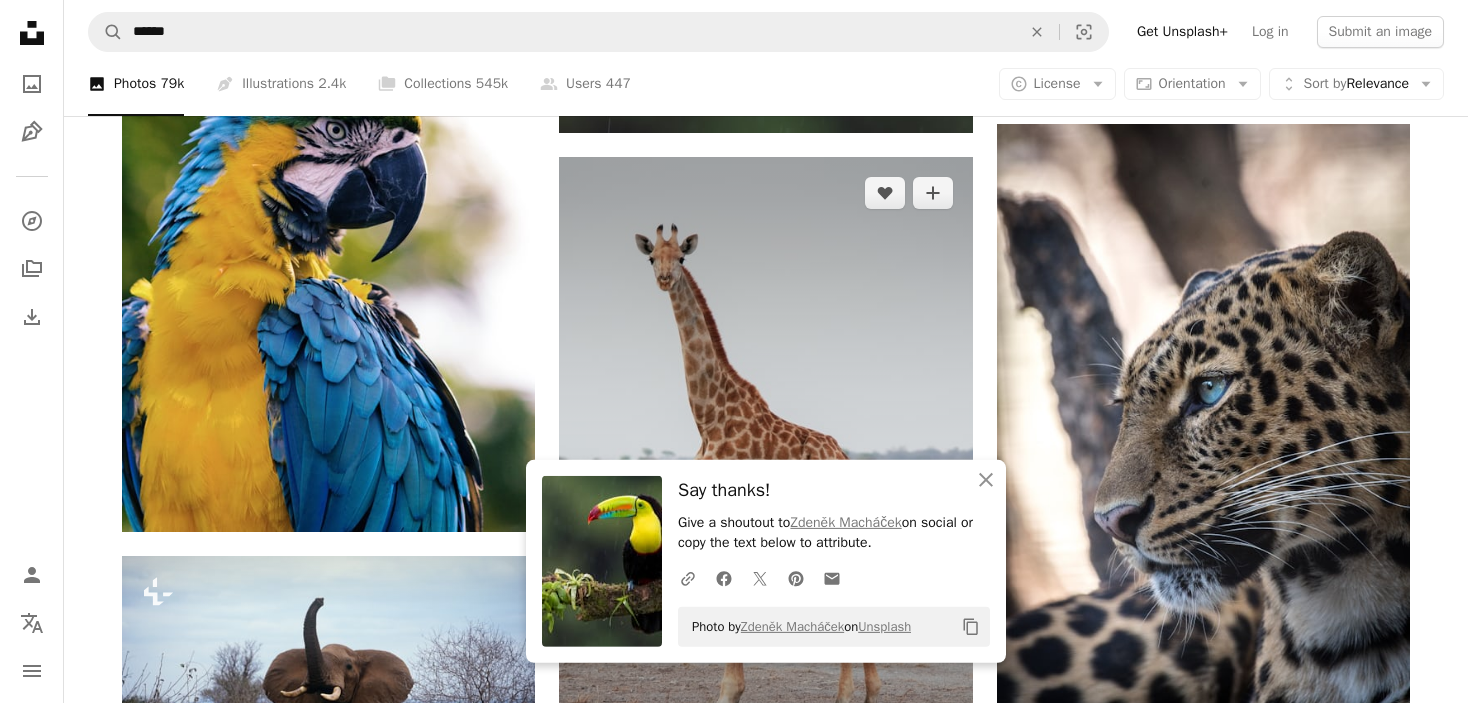 scroll, scrollTop: 8504, scrollLeft: 0, axis: vertical 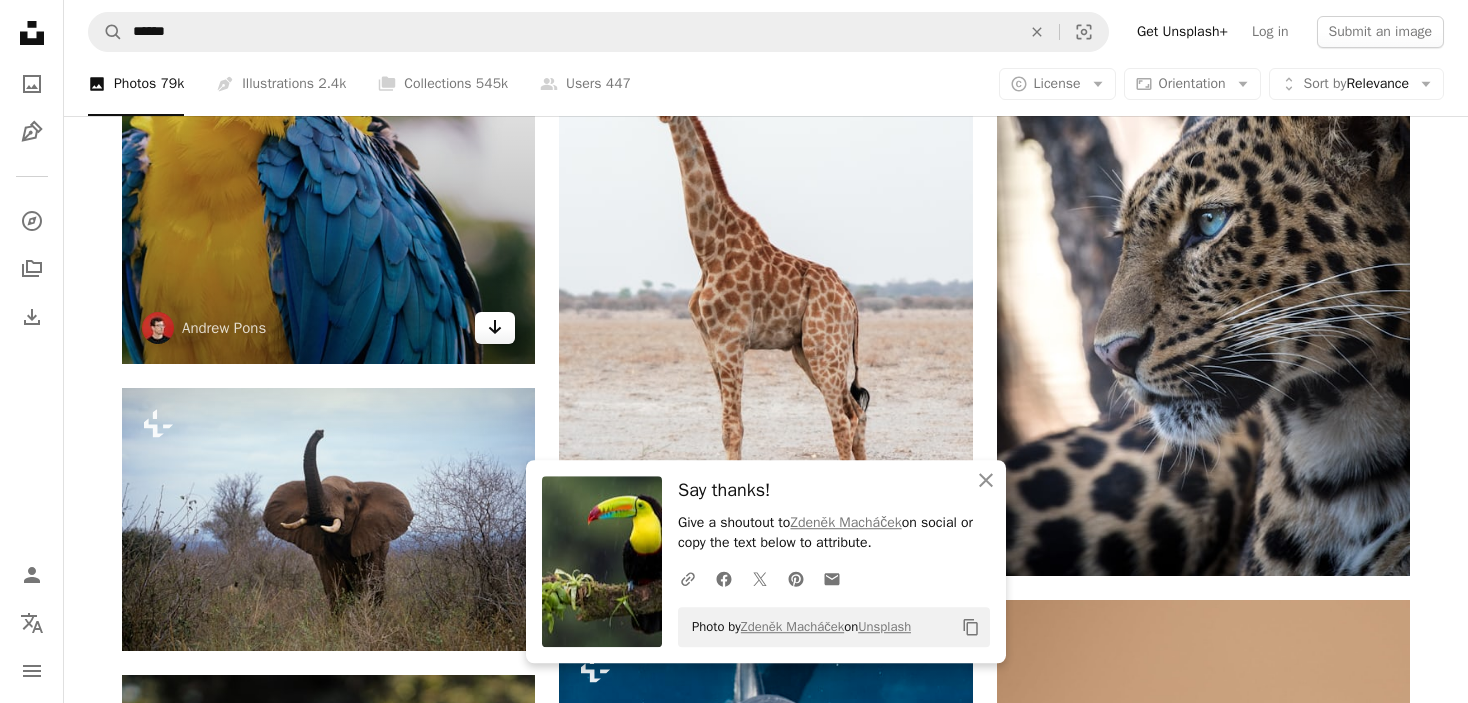 click on "Arrow pointing down" 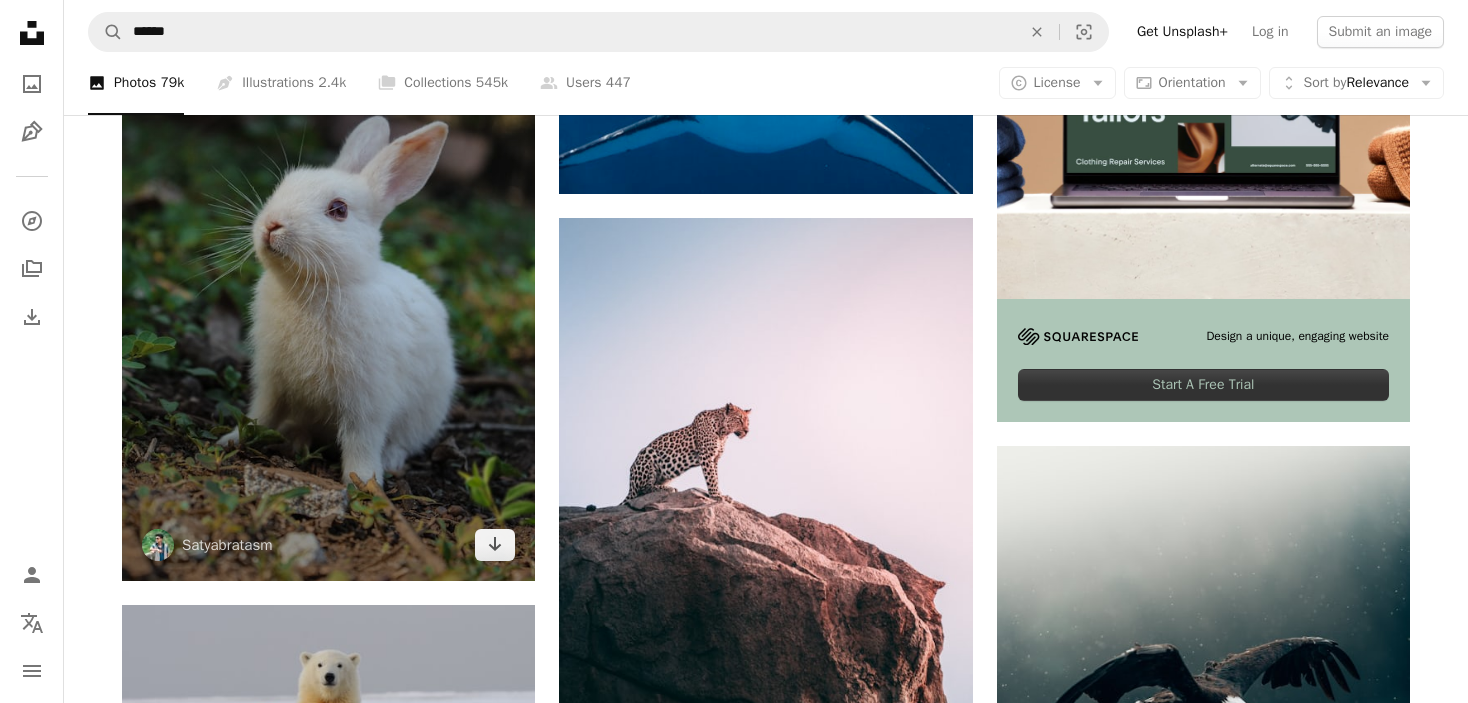 scroll, scrollTop: 9220, scrollLeft: 0, axis: vertical 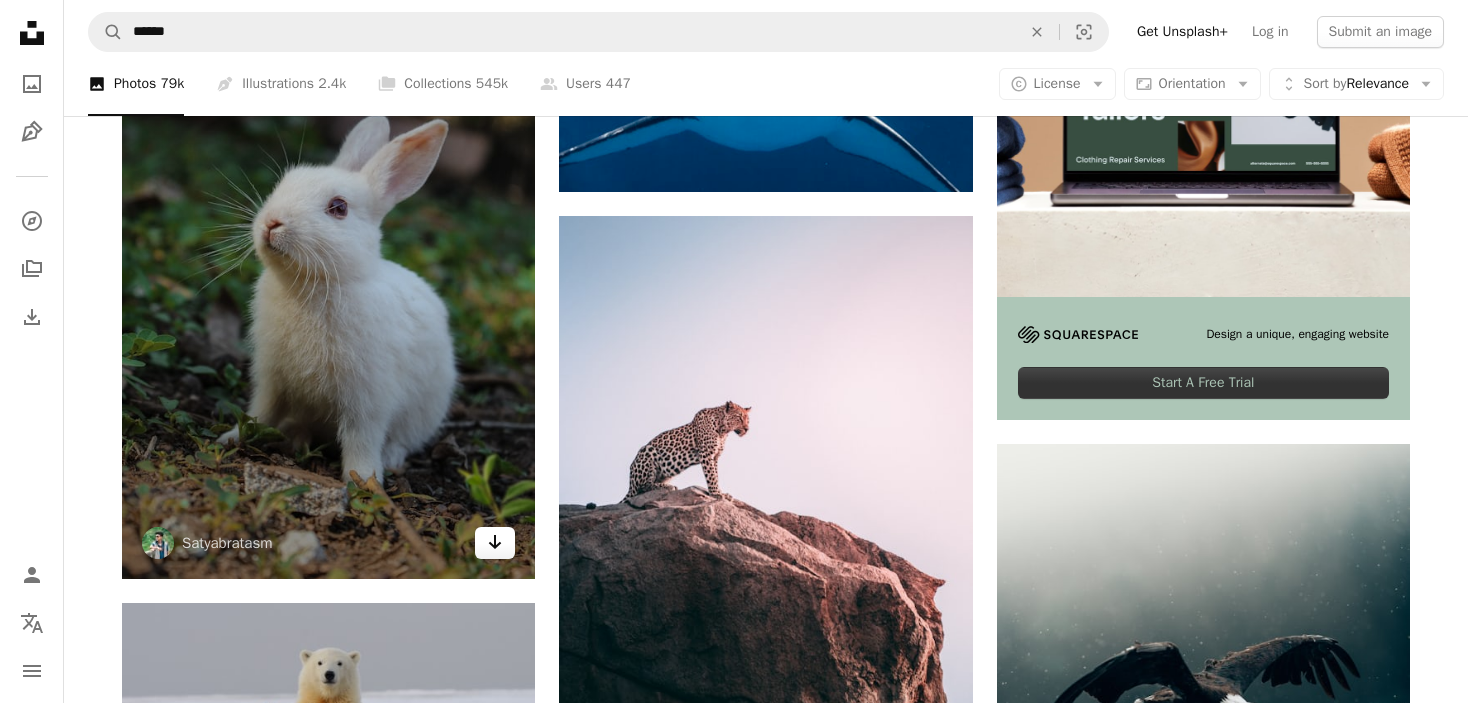 click on "Arrow pointing down" 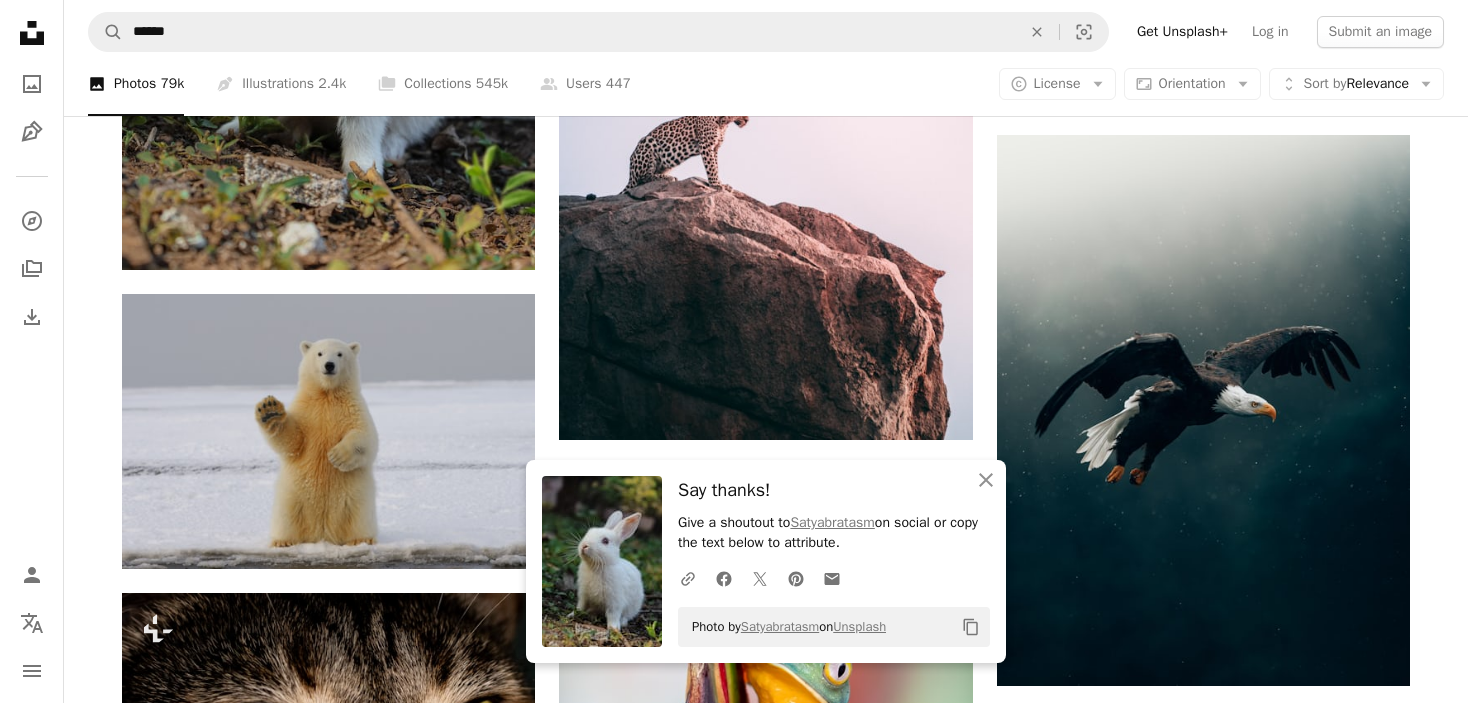 scroll, scrollTop: 9686, scrollLeft: 0, axis: vertical 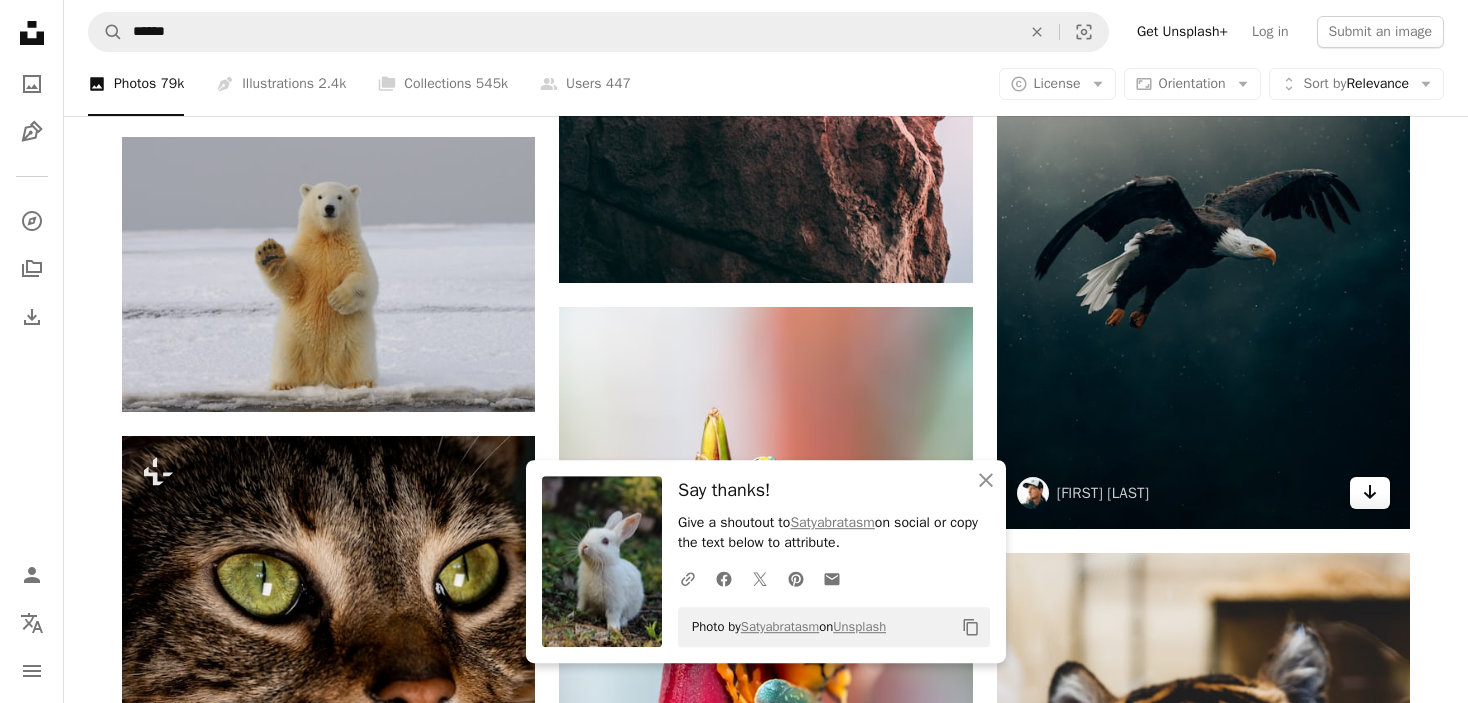 click on "Arrow pointing down" 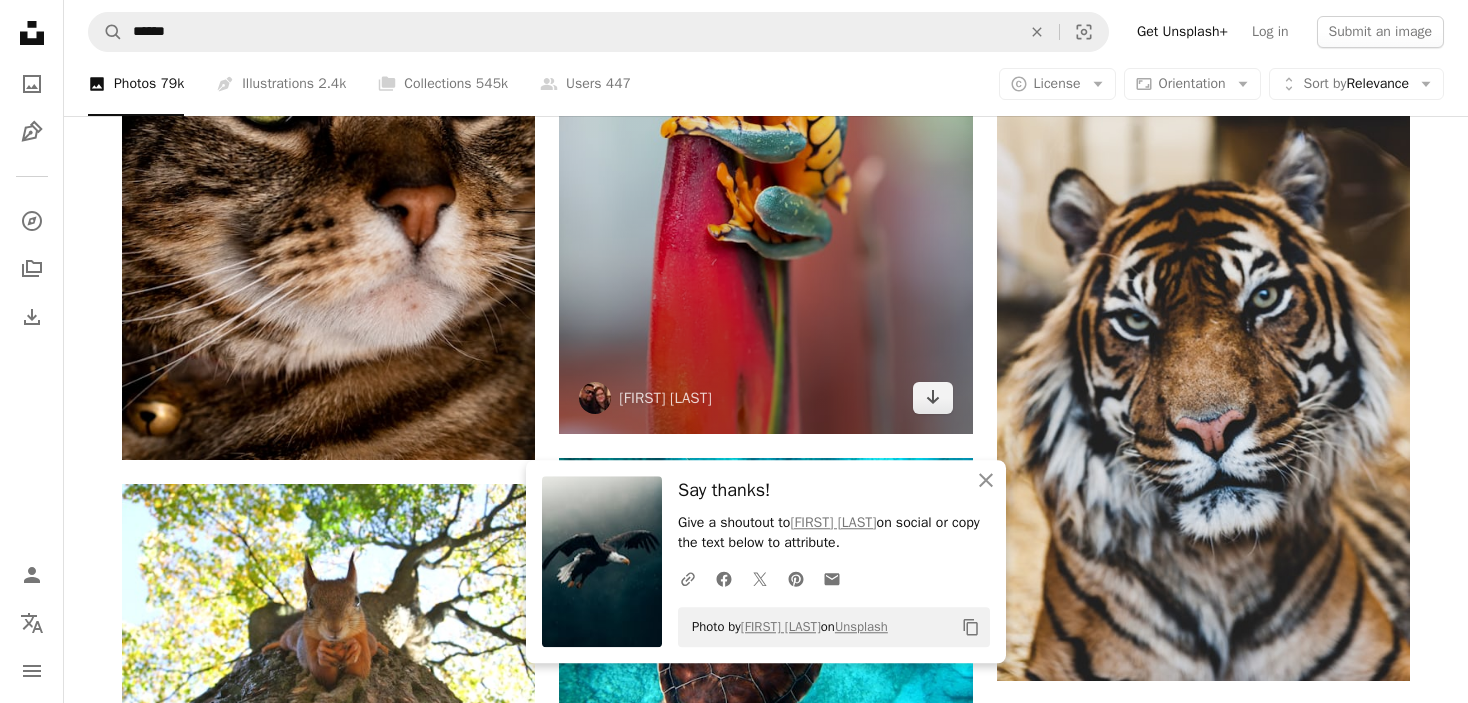 scroll, scrollTop: 10244, scrollLeft: 0, axis: vertical 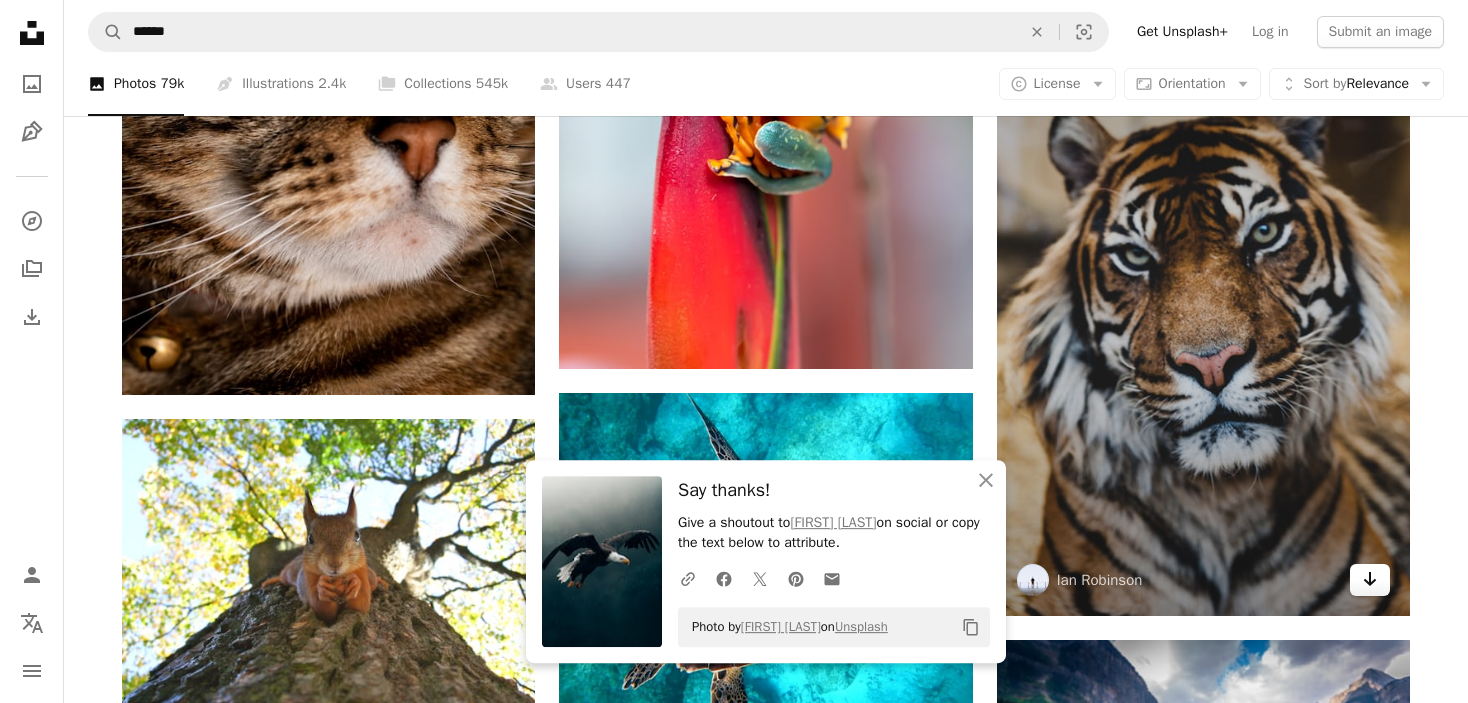 click on "Arrow pointing down" 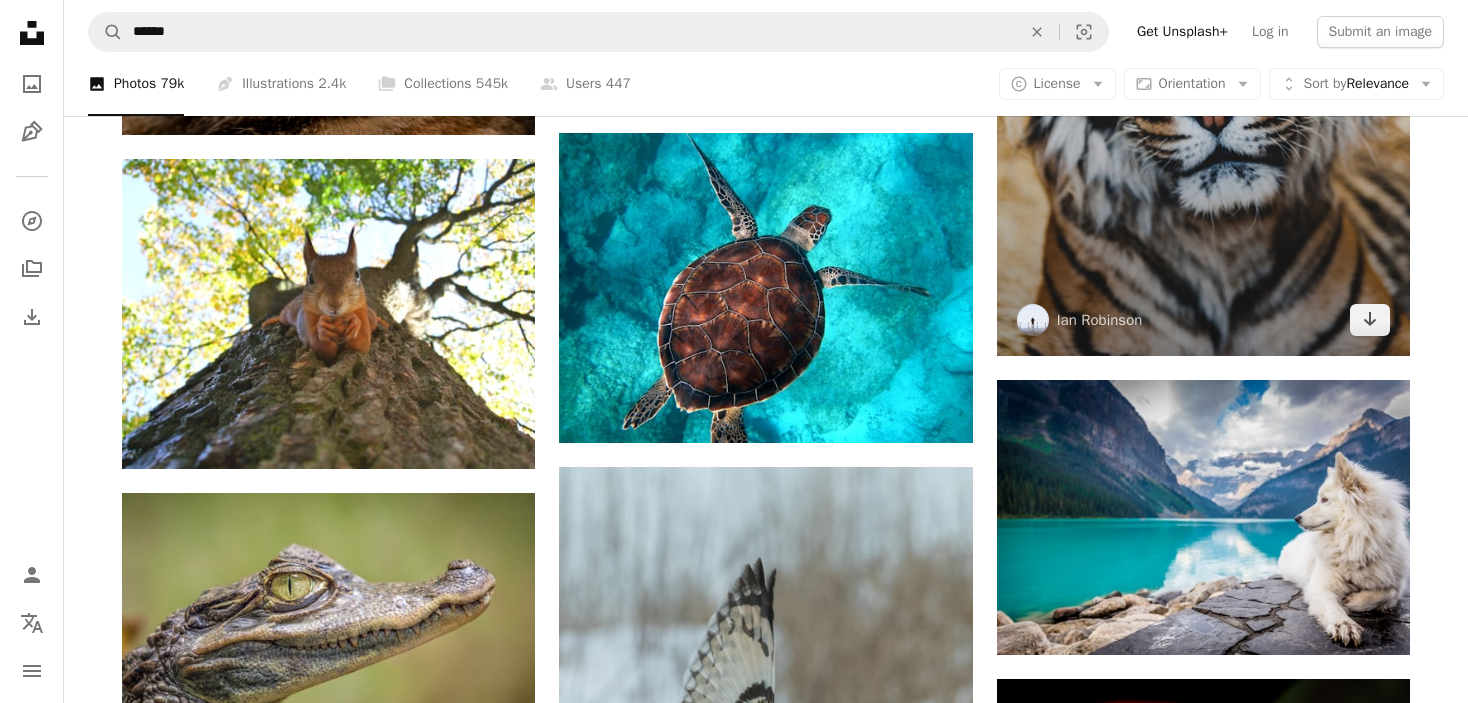 scroll, scrollTop: 10505, scrollLeft: 0, axis: vertical 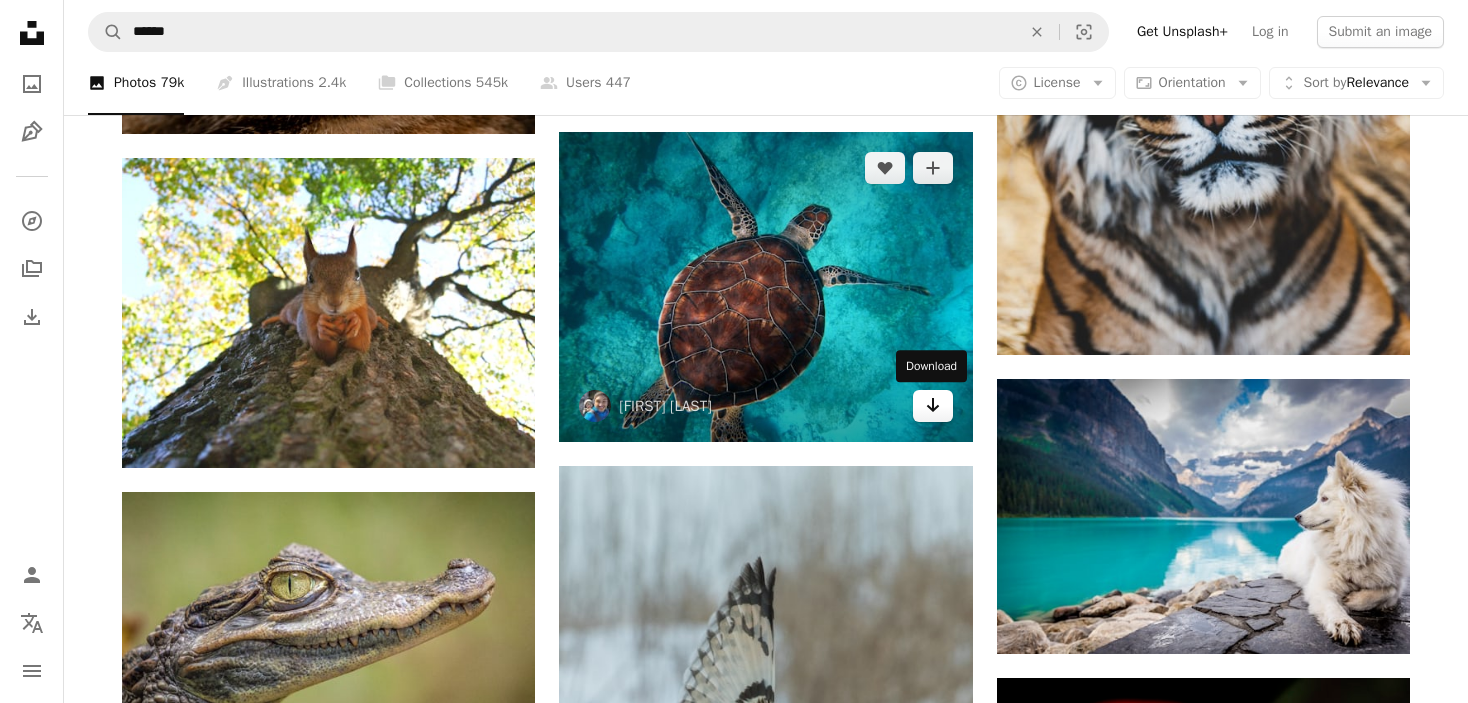 click on "Arrow pointing down" 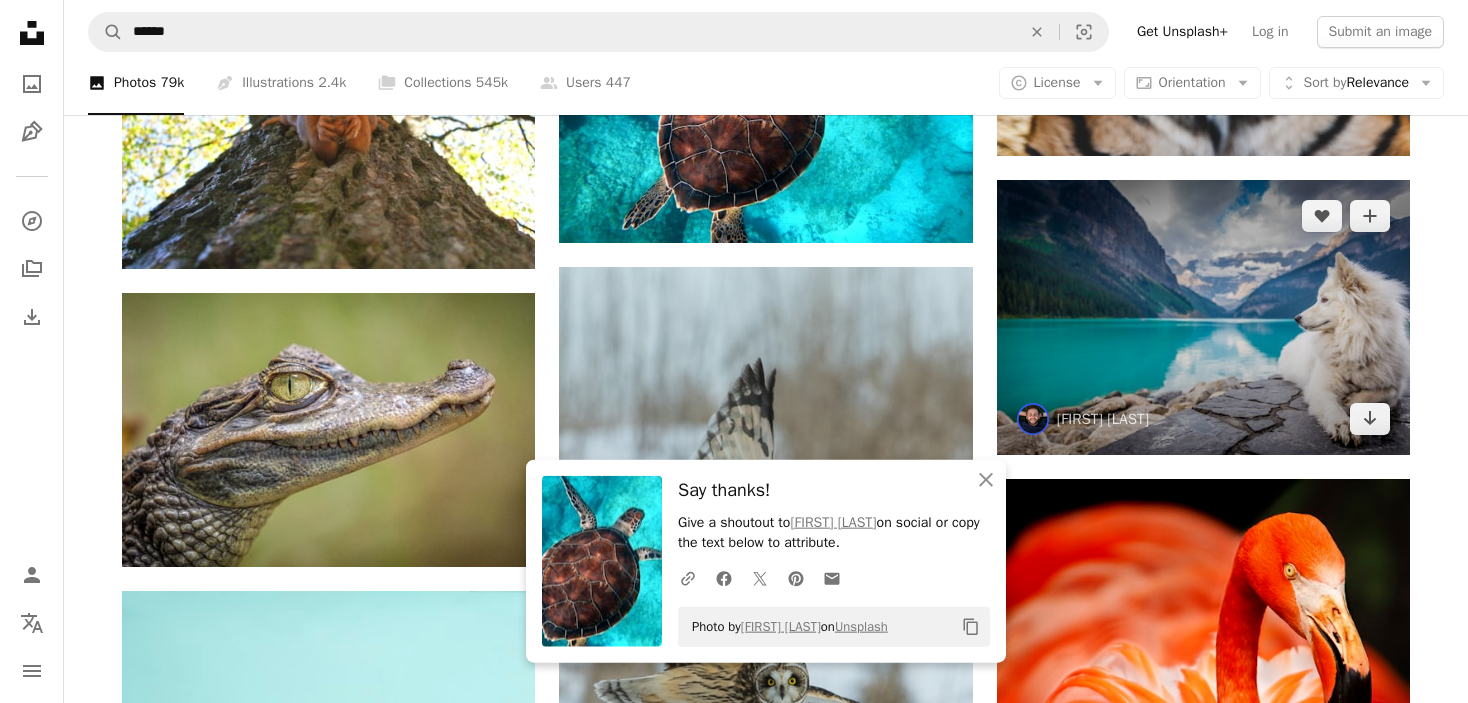 scroll, scrollTop: 10707, scrollLeft: 0, axis: vertical 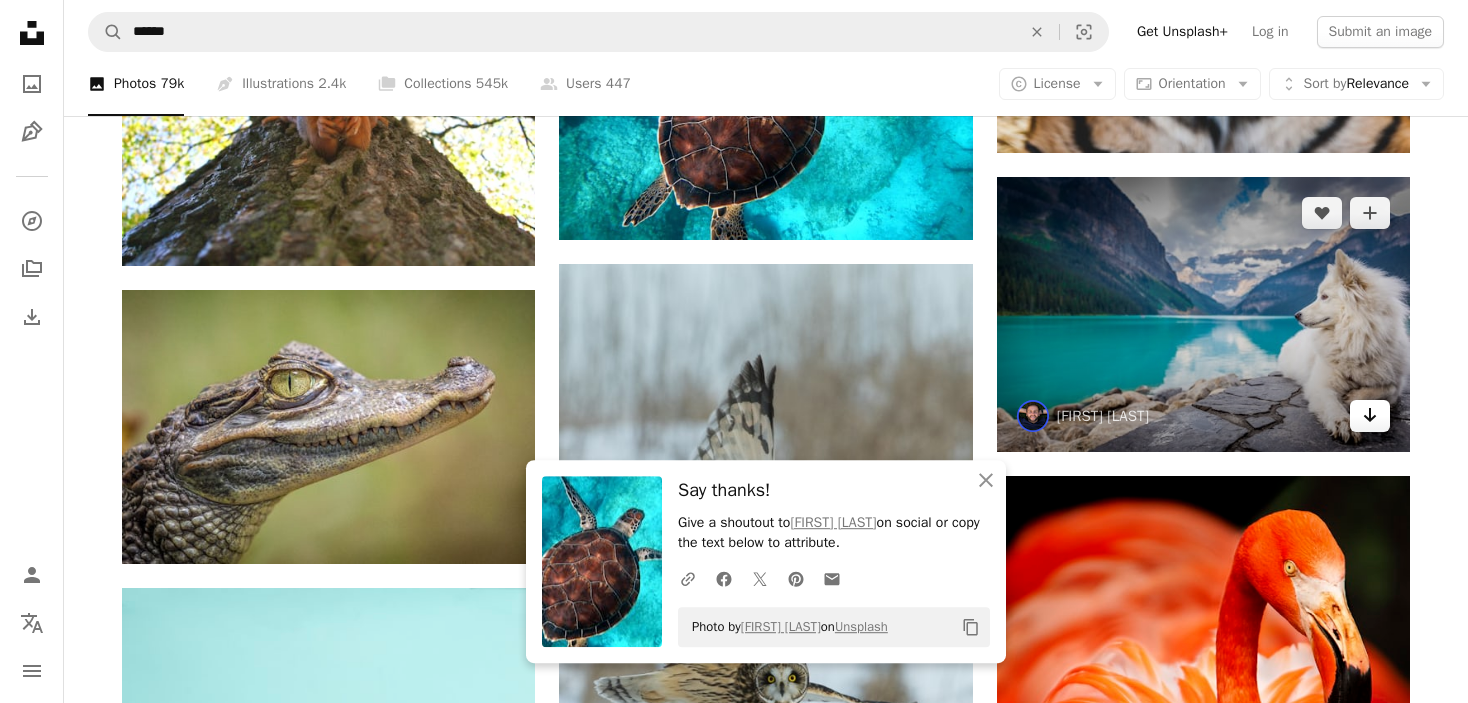 click on "Arrow pointing down" at bounding box center [1370, 416] 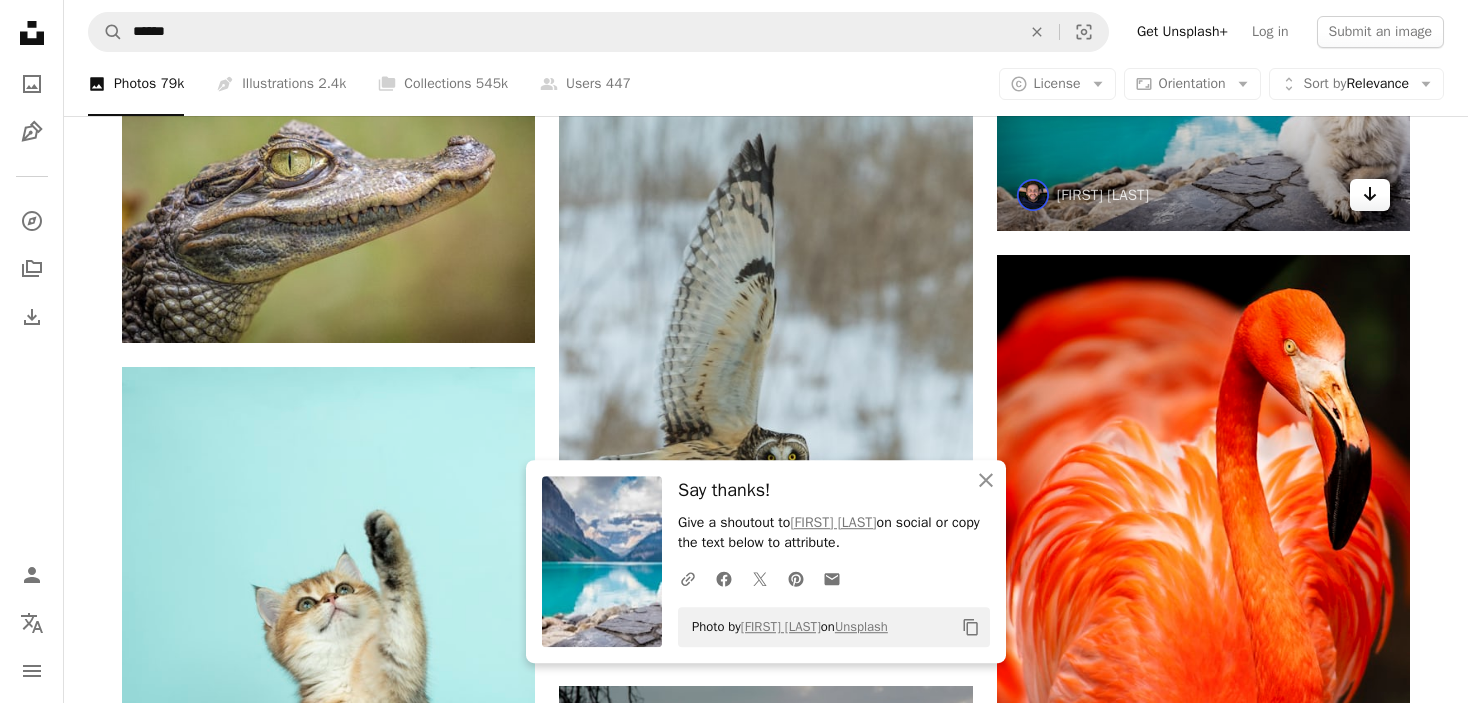 scroll, scrollTop: 11004, scrollLeft: 0, axis: vertical 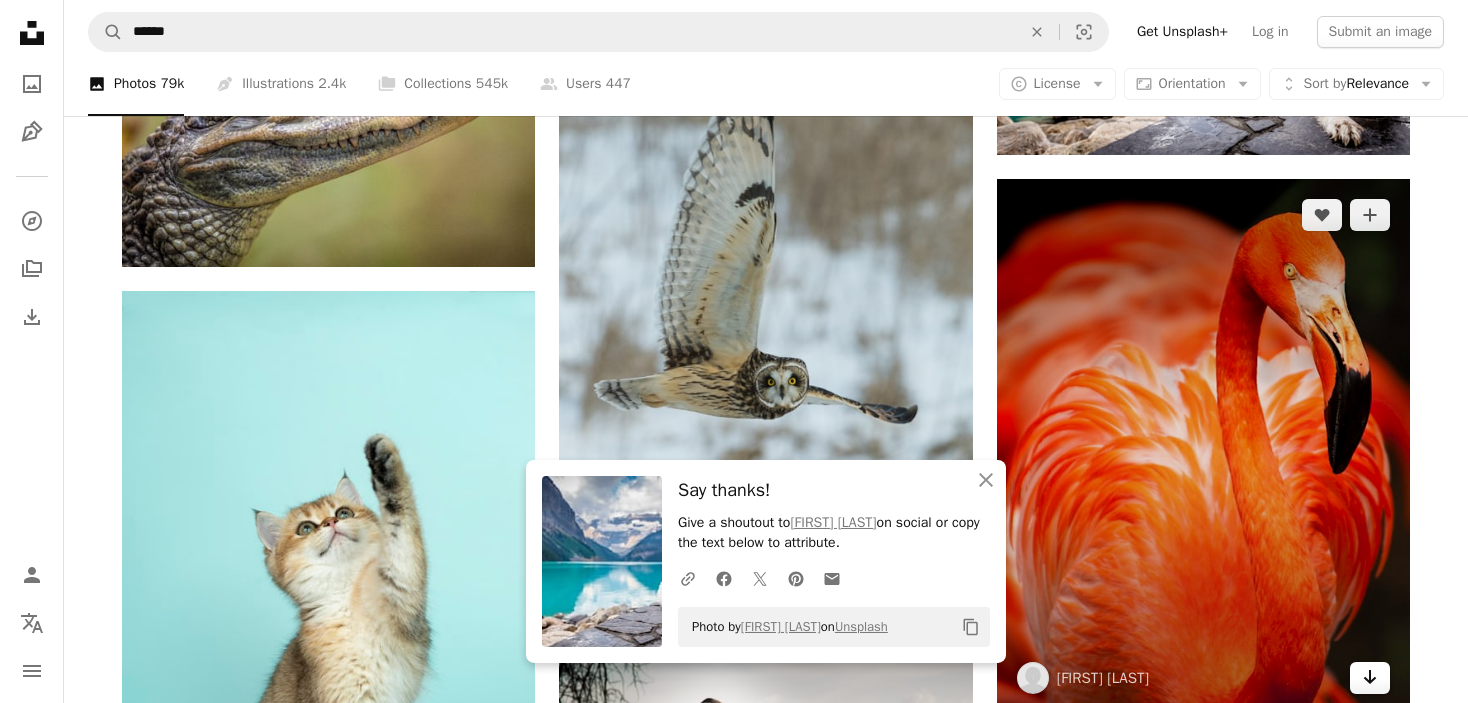 click on "Arrow pointing down" at bounding box center [1370, 678] 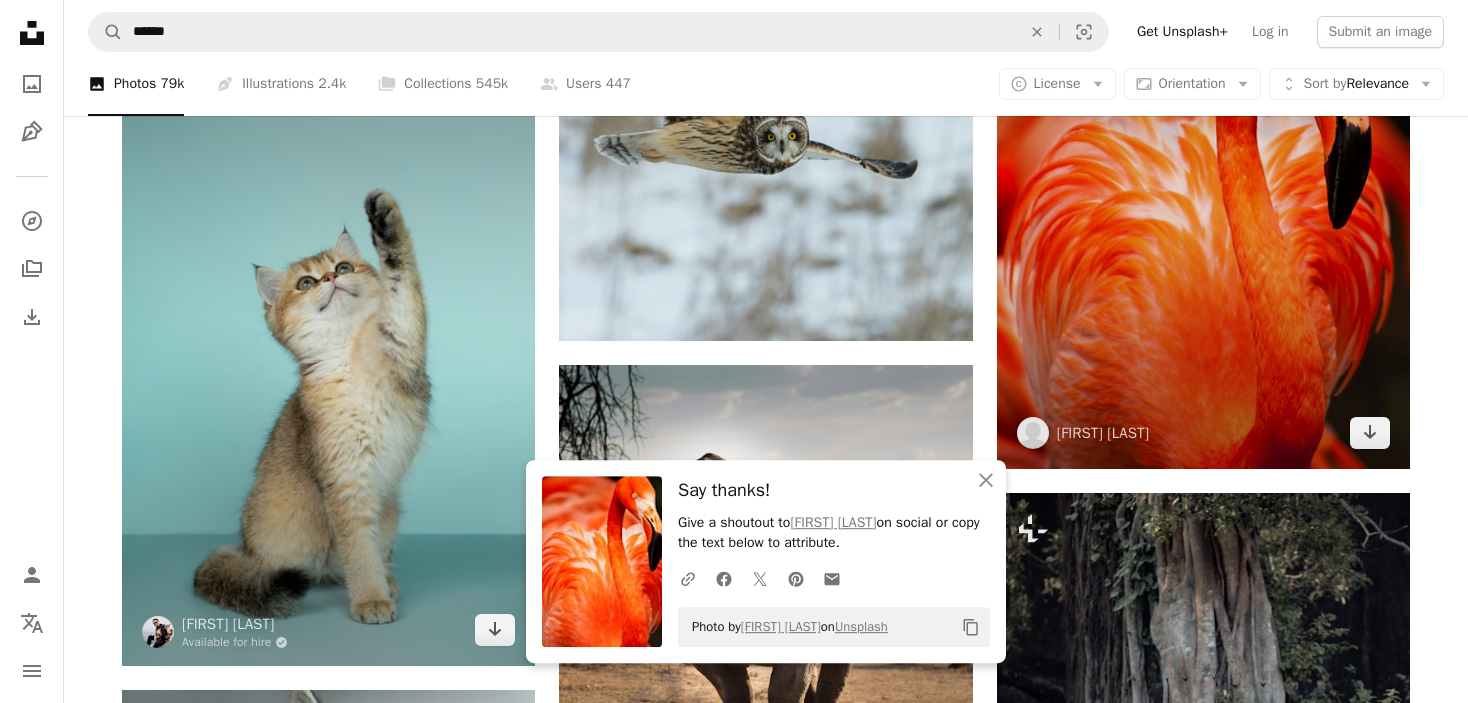 scroll, scrollTop: 11294, scrollLeft: 0, axis: vertical 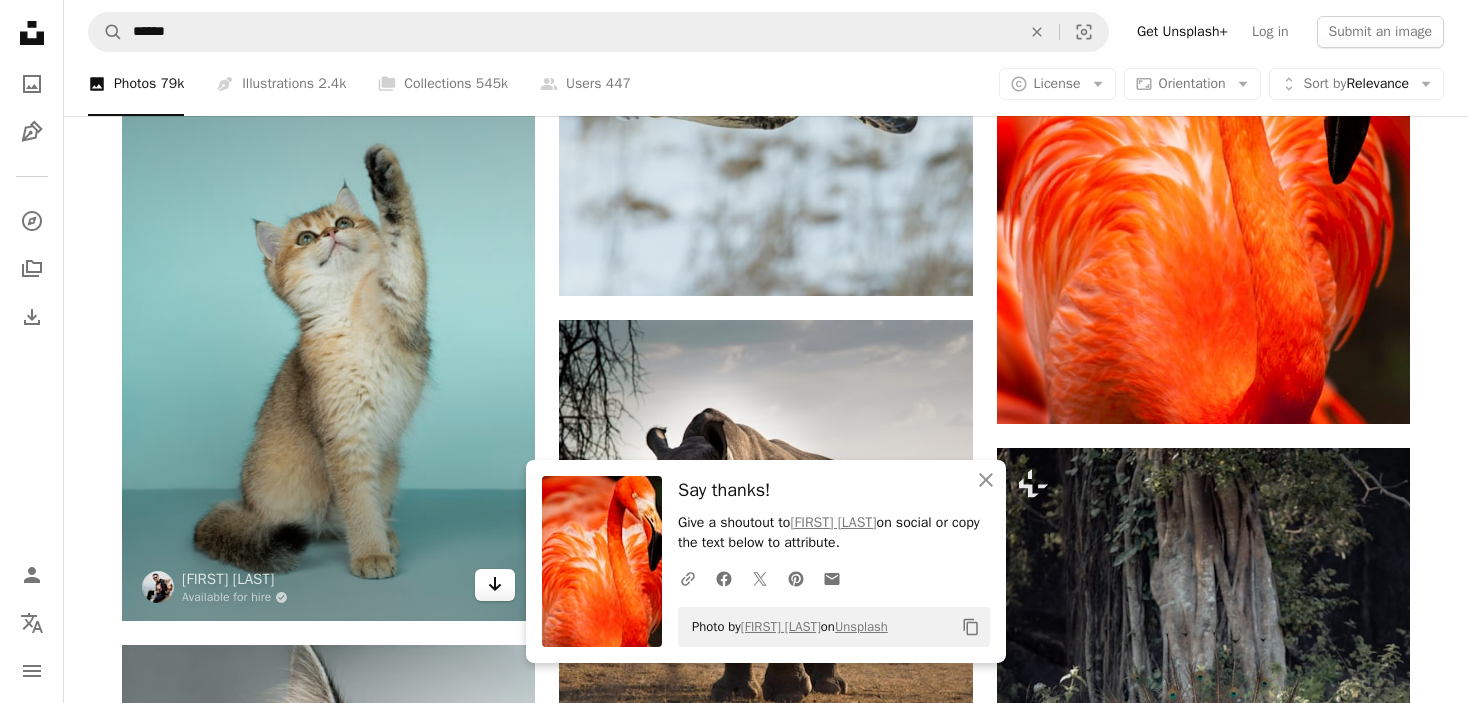 click on "Arrow pointing down" at bounding box center [495, 585] 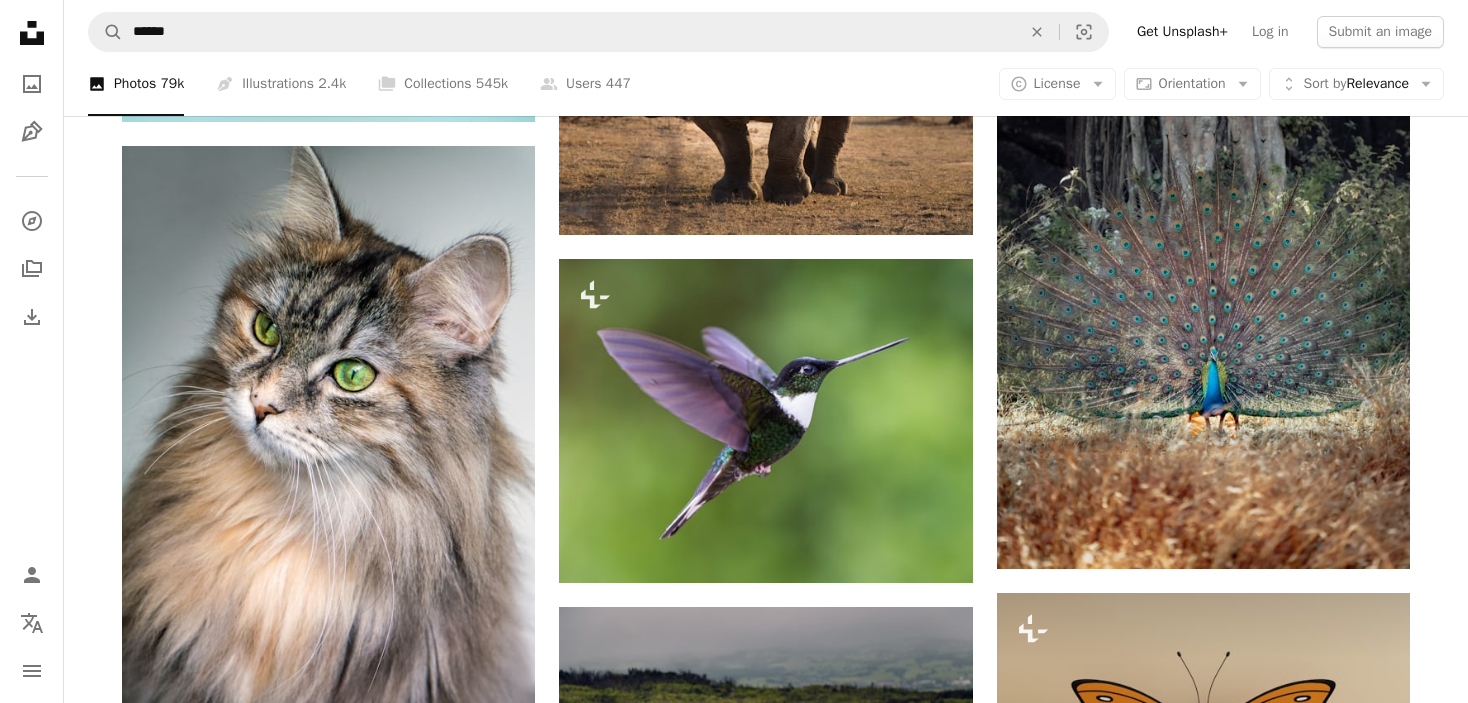 scroll, scrollTop: 11868, scrollLeft: 0, axis: vertical 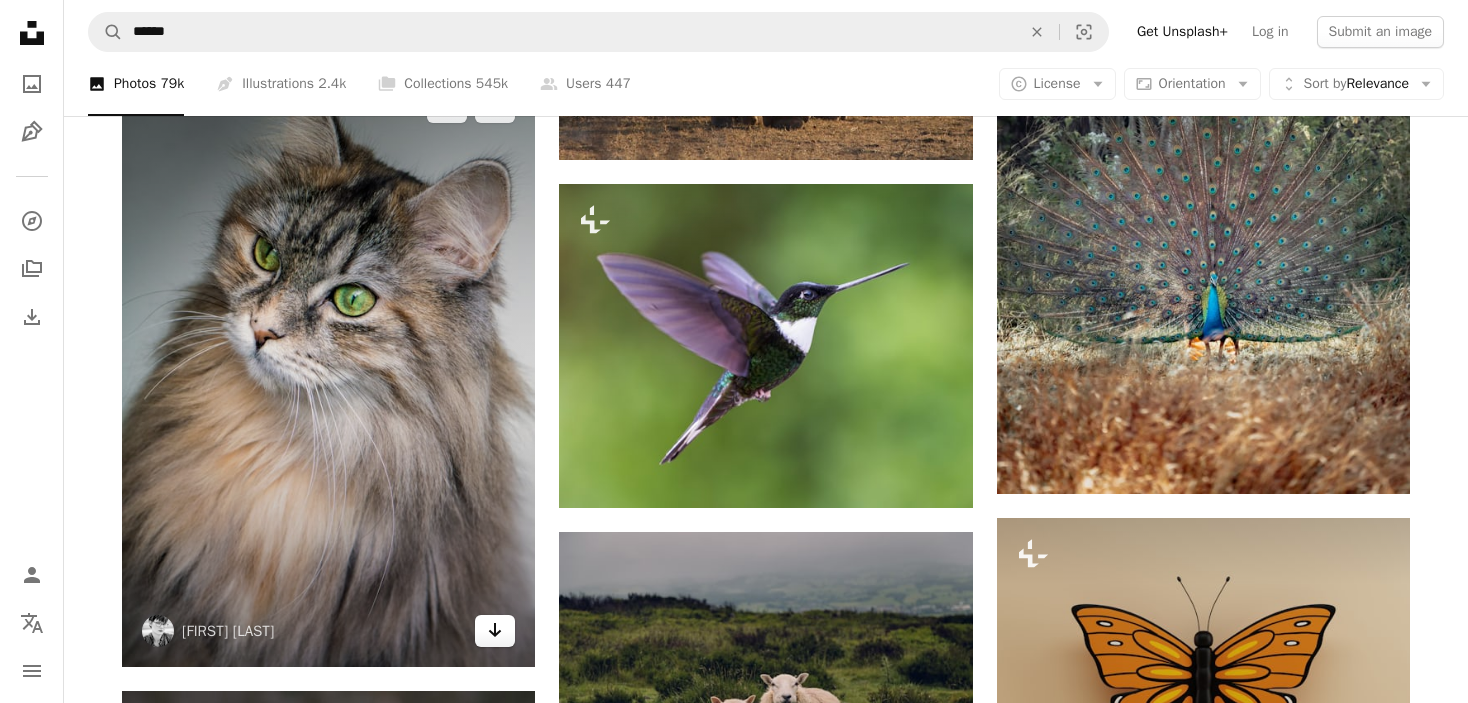 click on "Arrow pointing down" at bounding box center (495, 631) 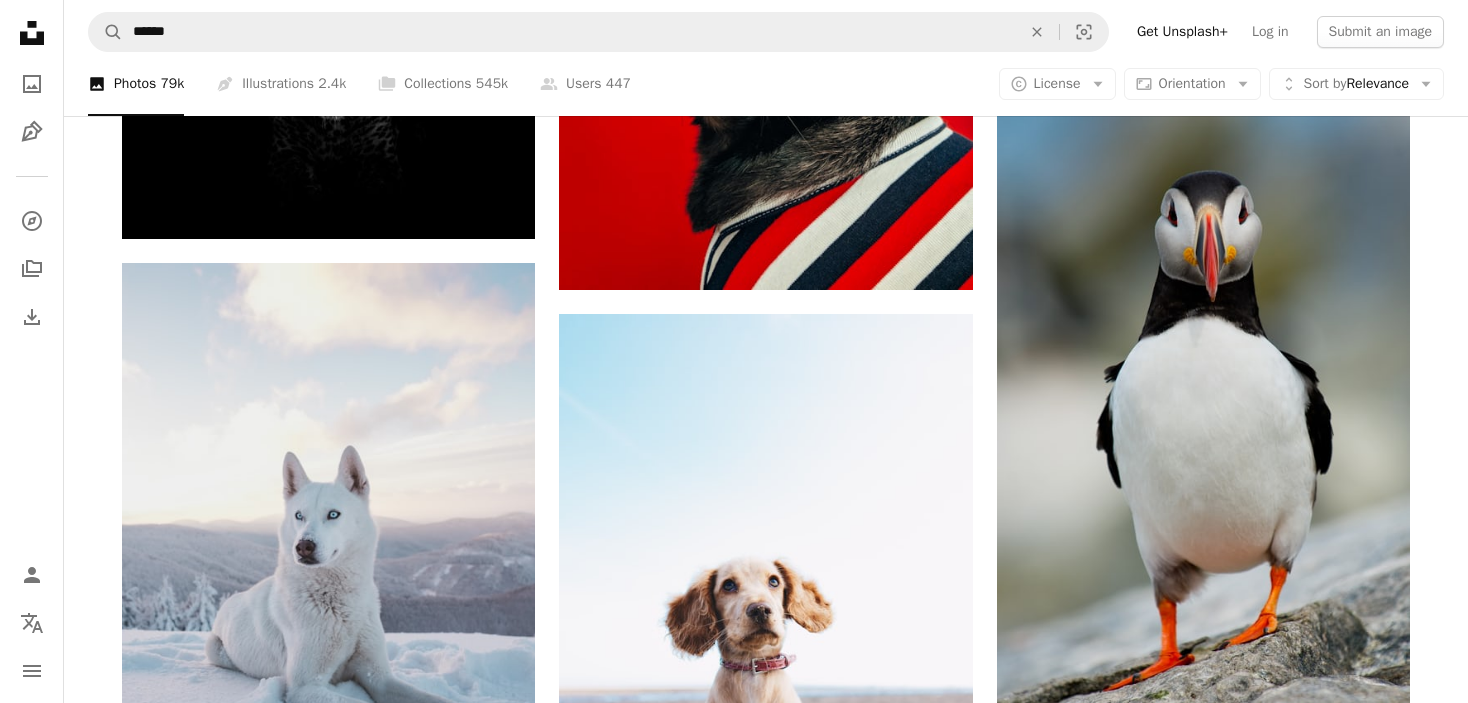 scroll, scrollTop: 13297, scrollLeft: 0, axis: vertical 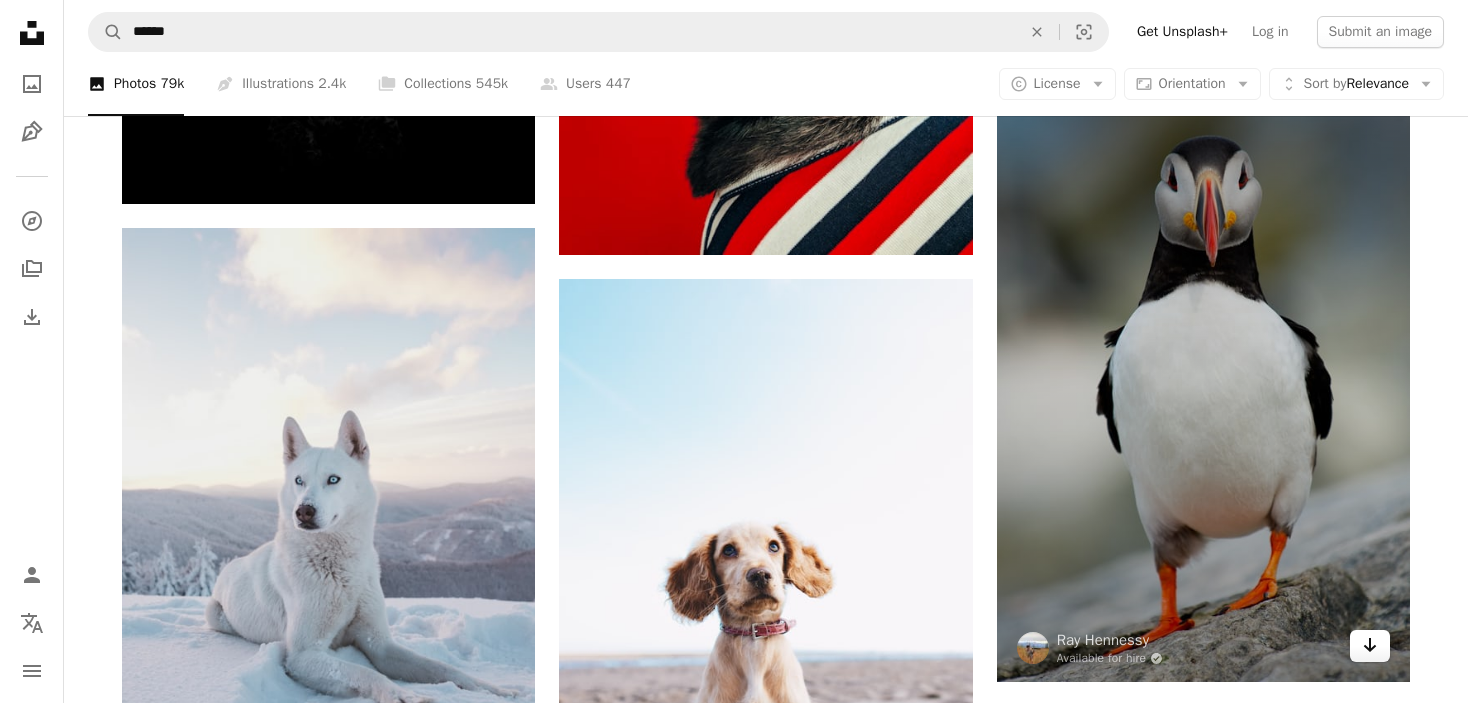 click on "Arrow pointing down" 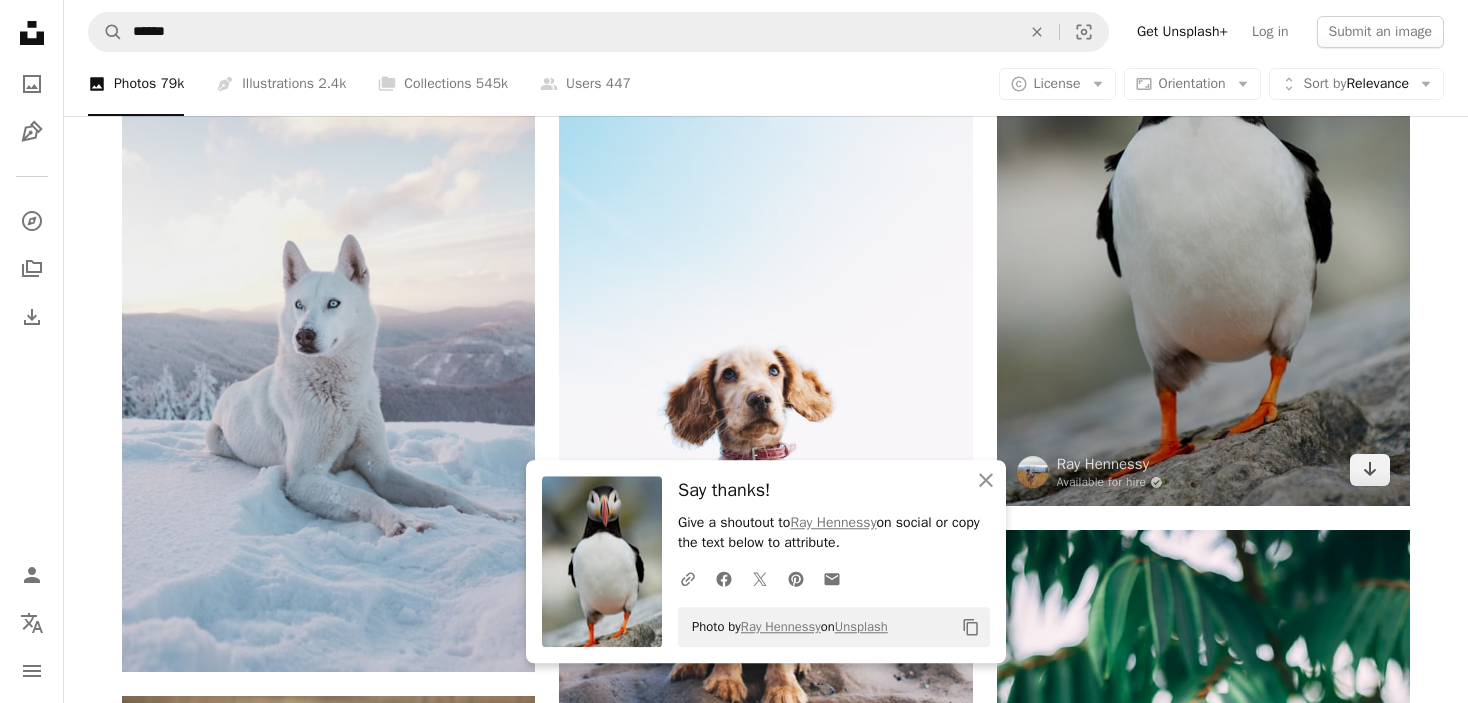 scroll, scrollTop: 13552, scrollLeft: 0, axis: vertical 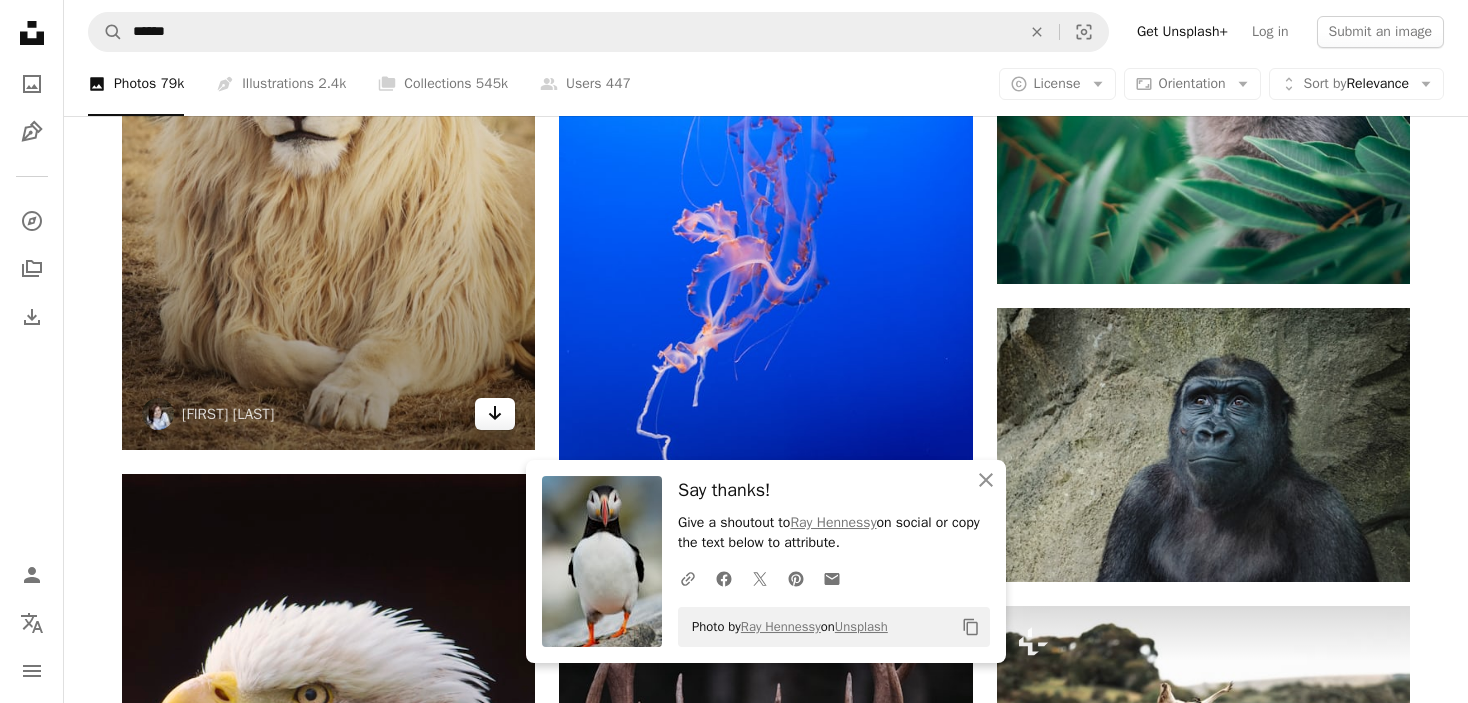 click on "Arrow pointing down" at bounding box center (495, 414) 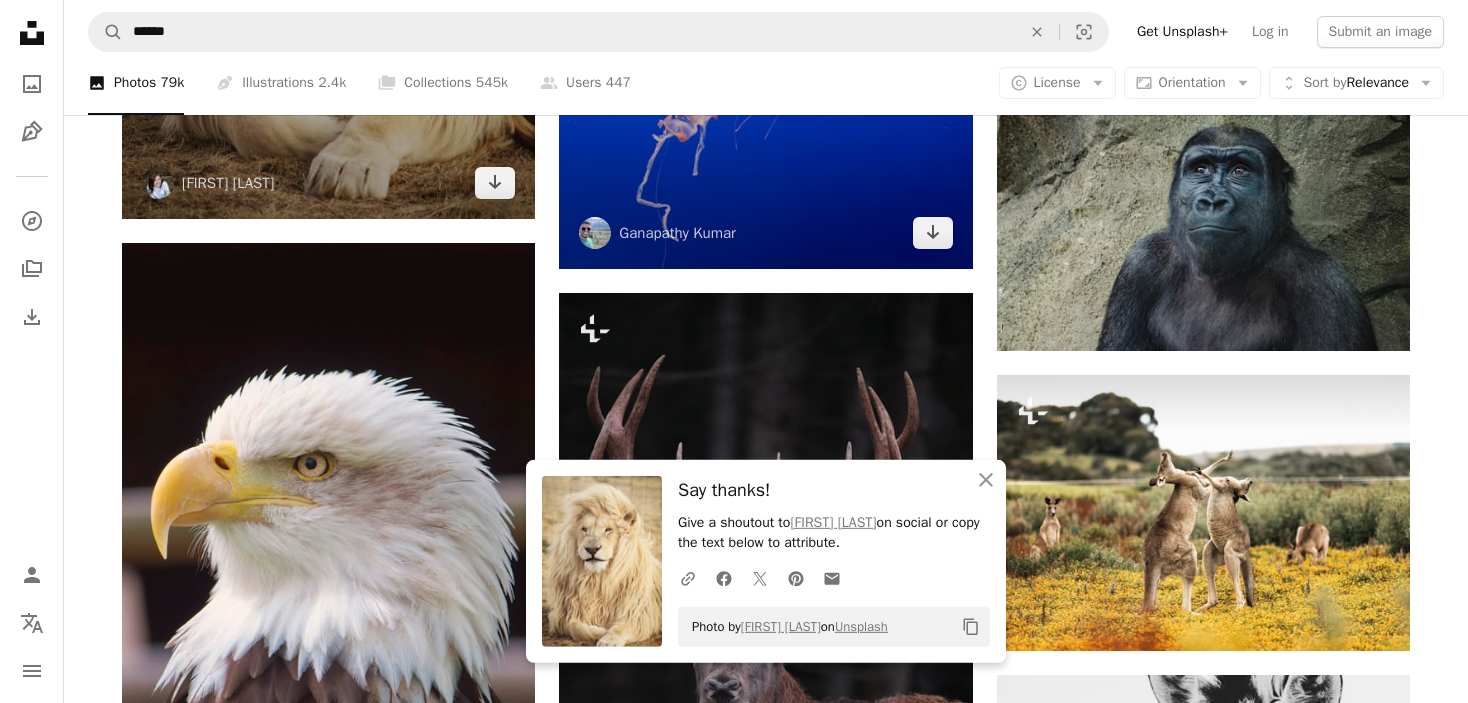 scroll, scrollTop: 14586, scrollLeft: 0, axis: vertical 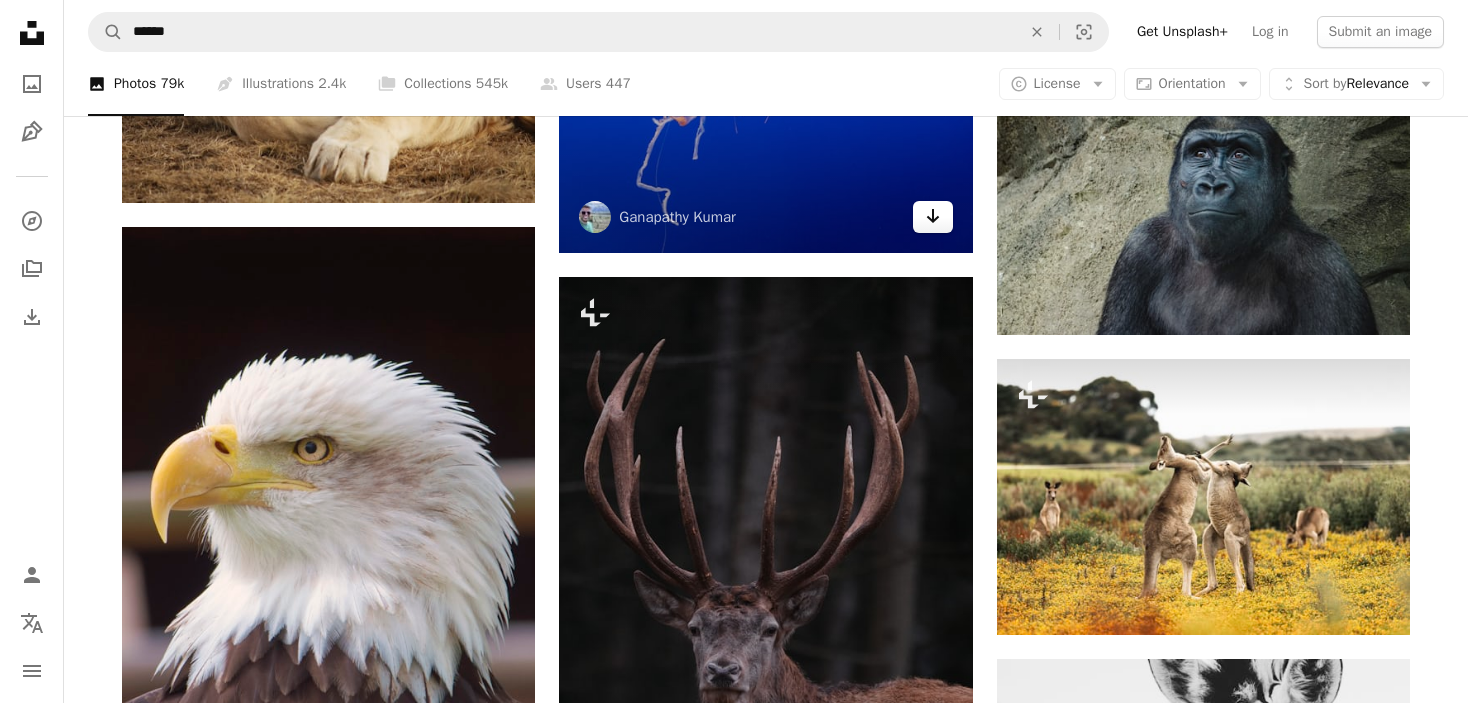 click 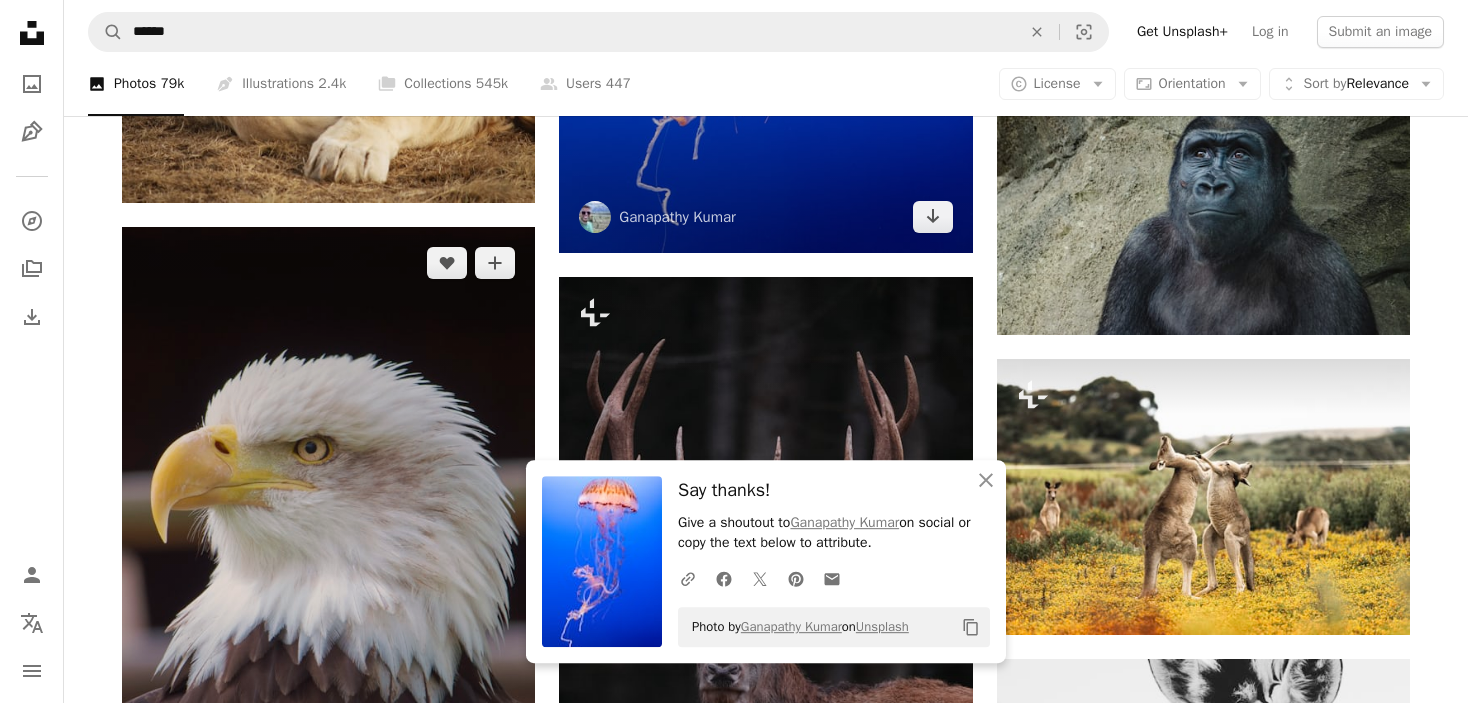 scroll, scrollTop: 14900, scrollLeft: 0, axis: vertical 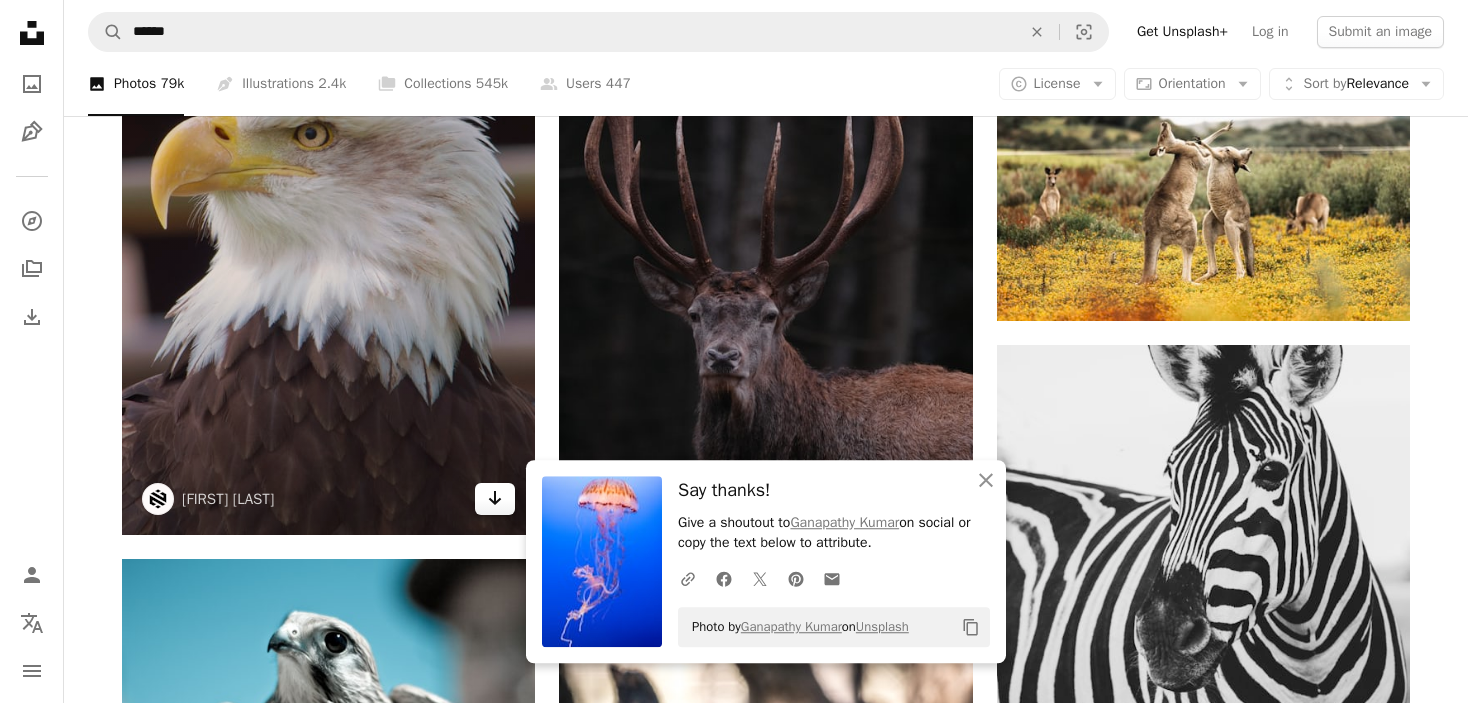 click on "Arrow pointing down" 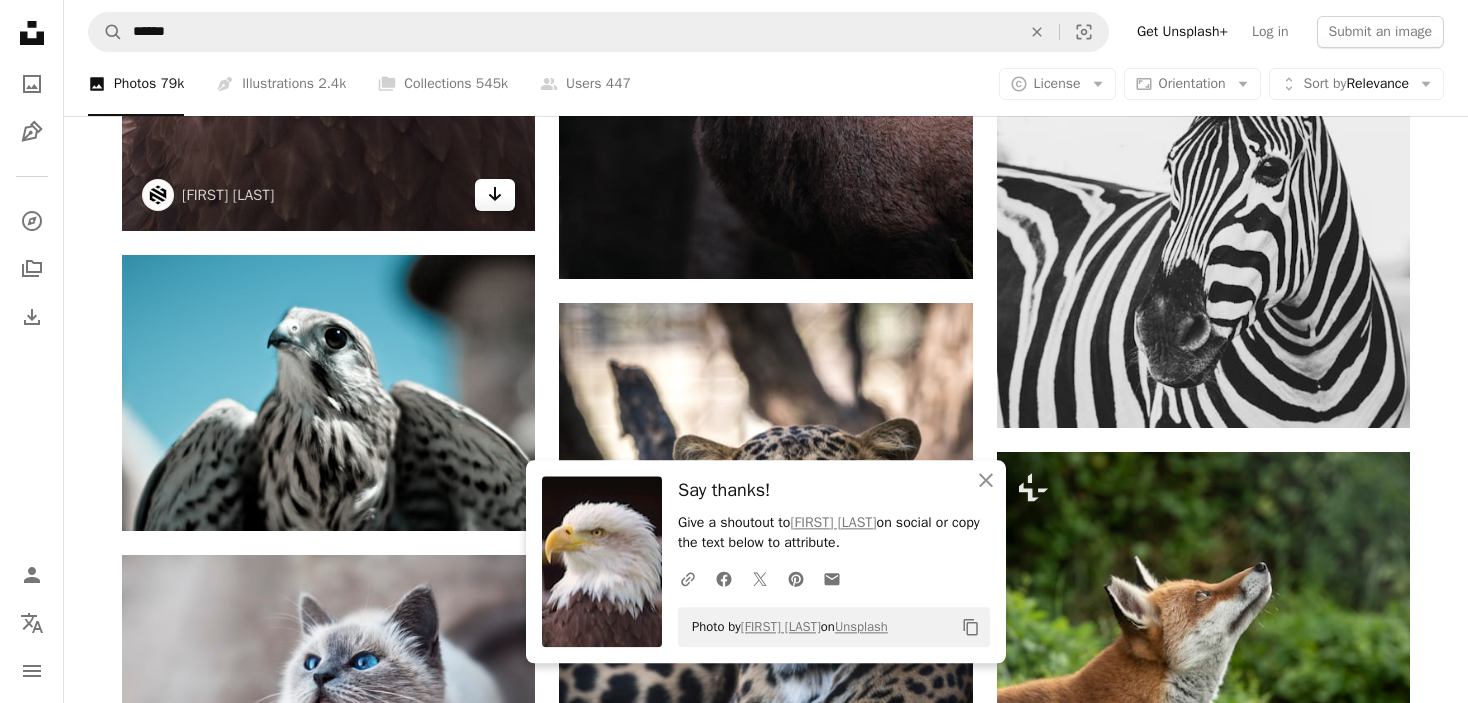 scroll, scrollTop: 15223, scrollLeft: 0, axis: vertical 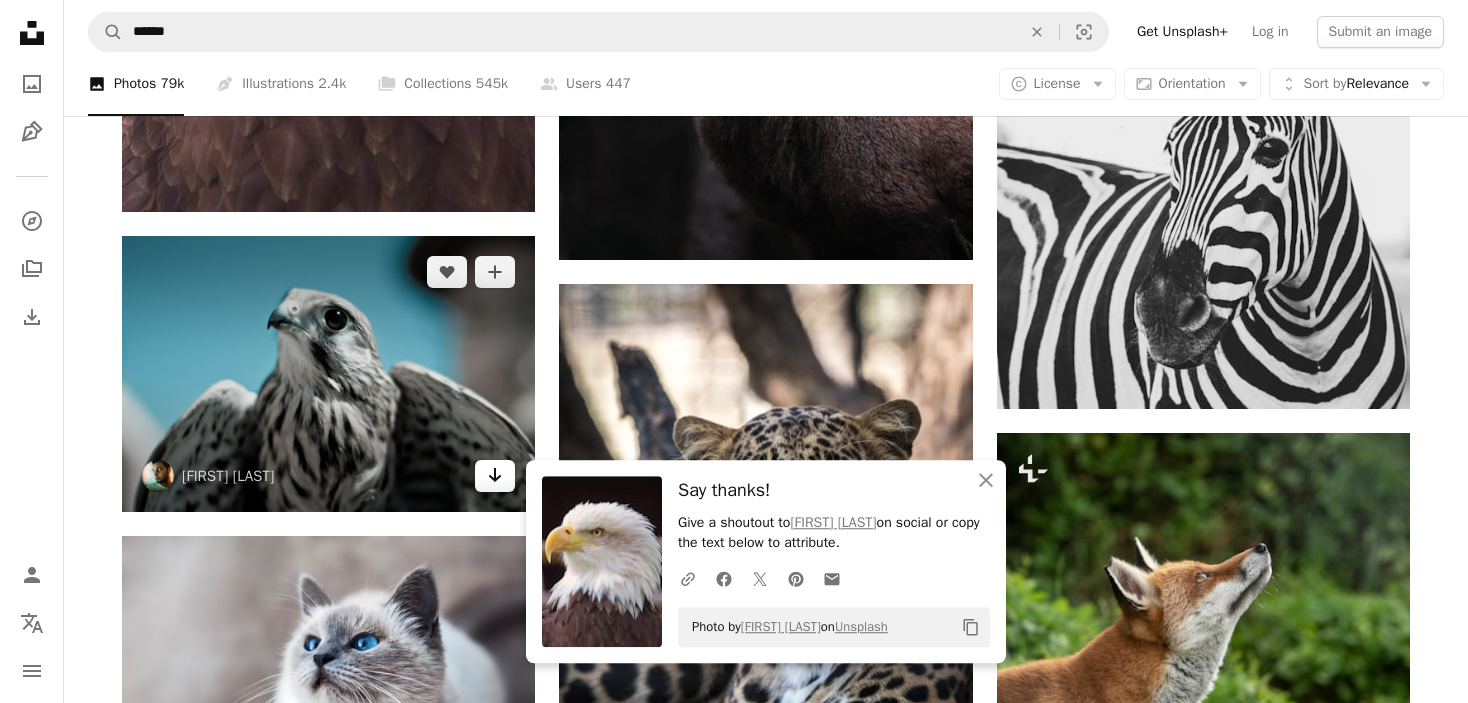 click 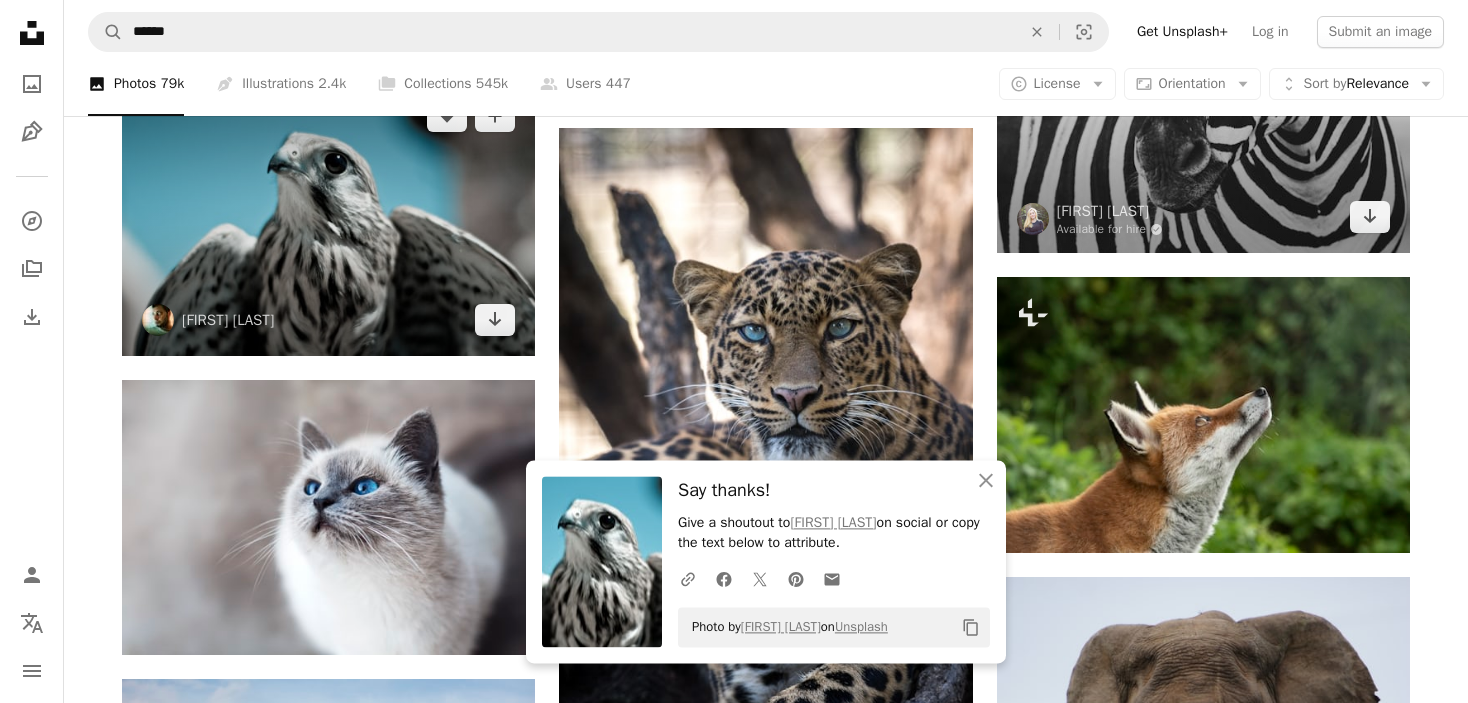scroll, scrollTop: 15462, scrollLeft: 0, axis: vertical 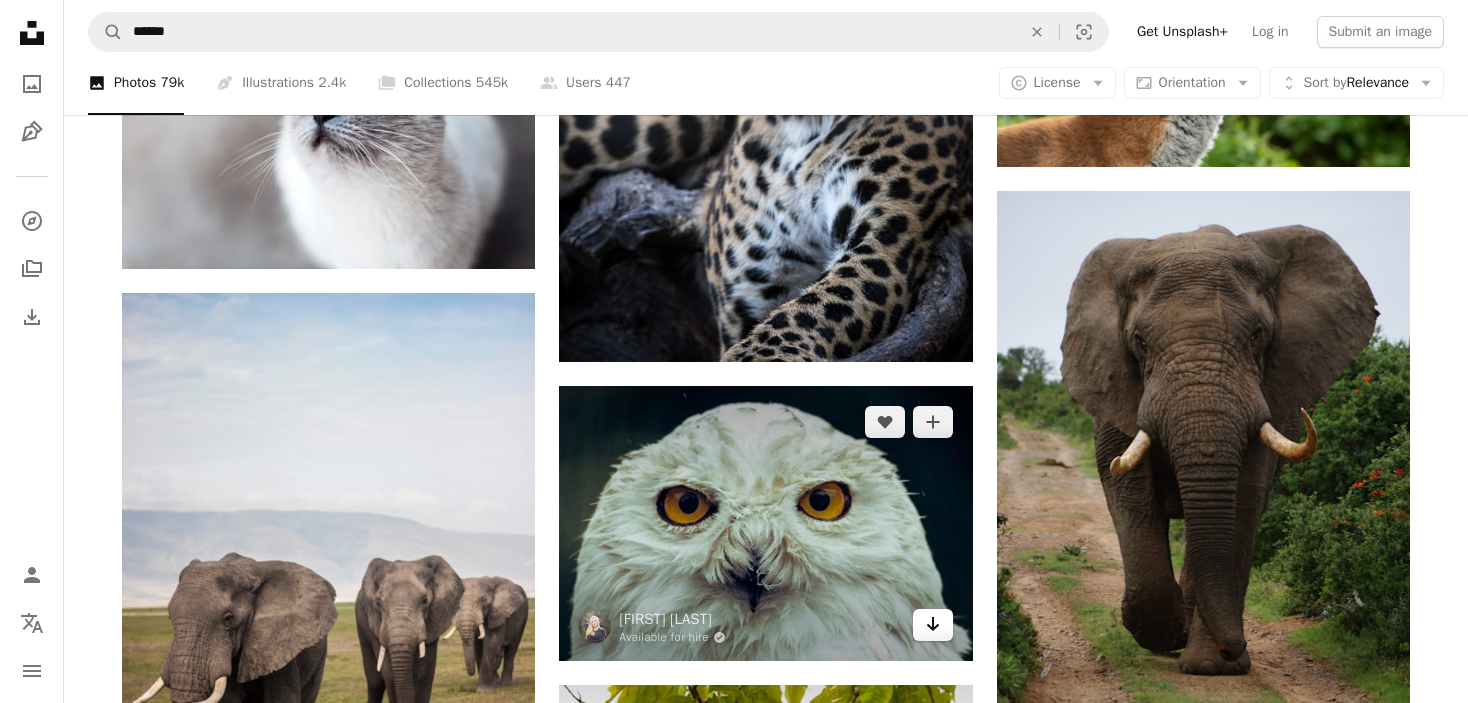 click on "Arrow pointing down" 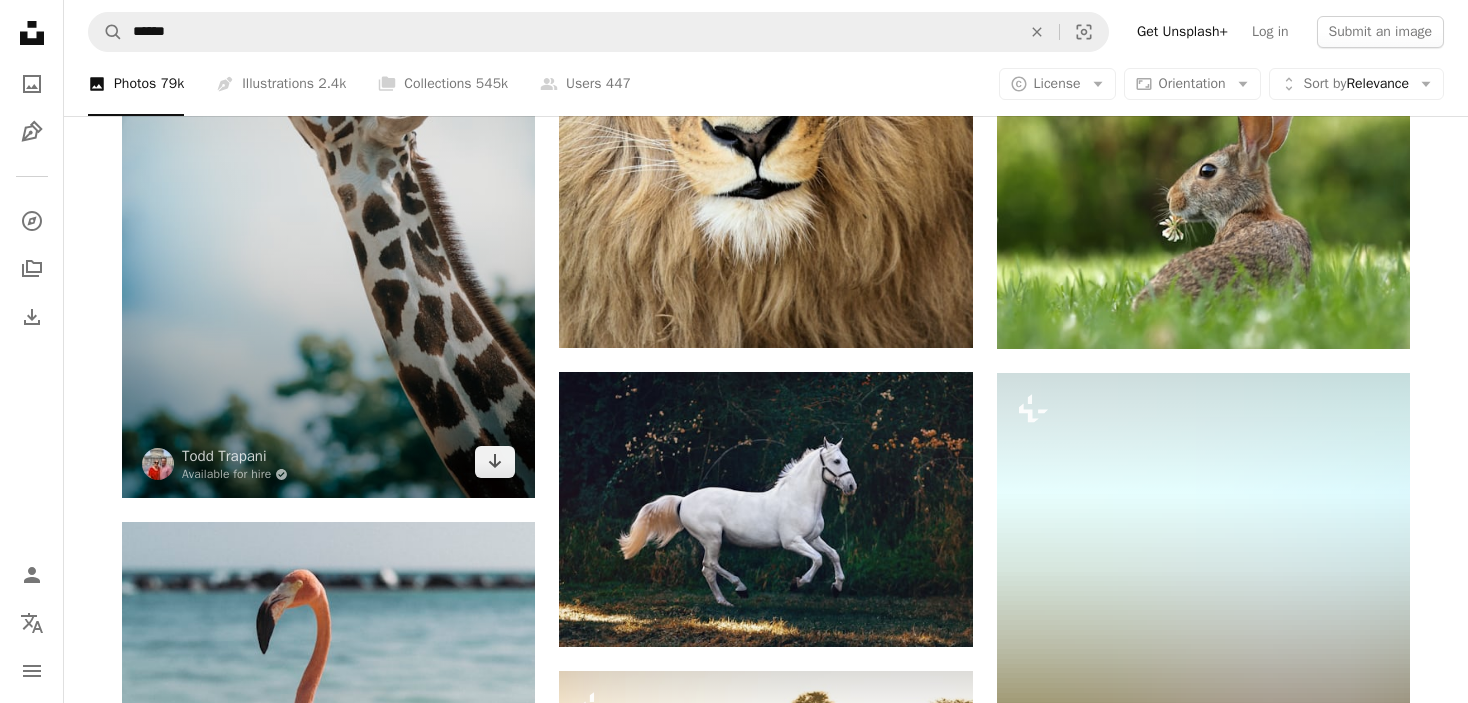 scroll, scrollTop: 17162, scrollLeft: 0, axis: vertical 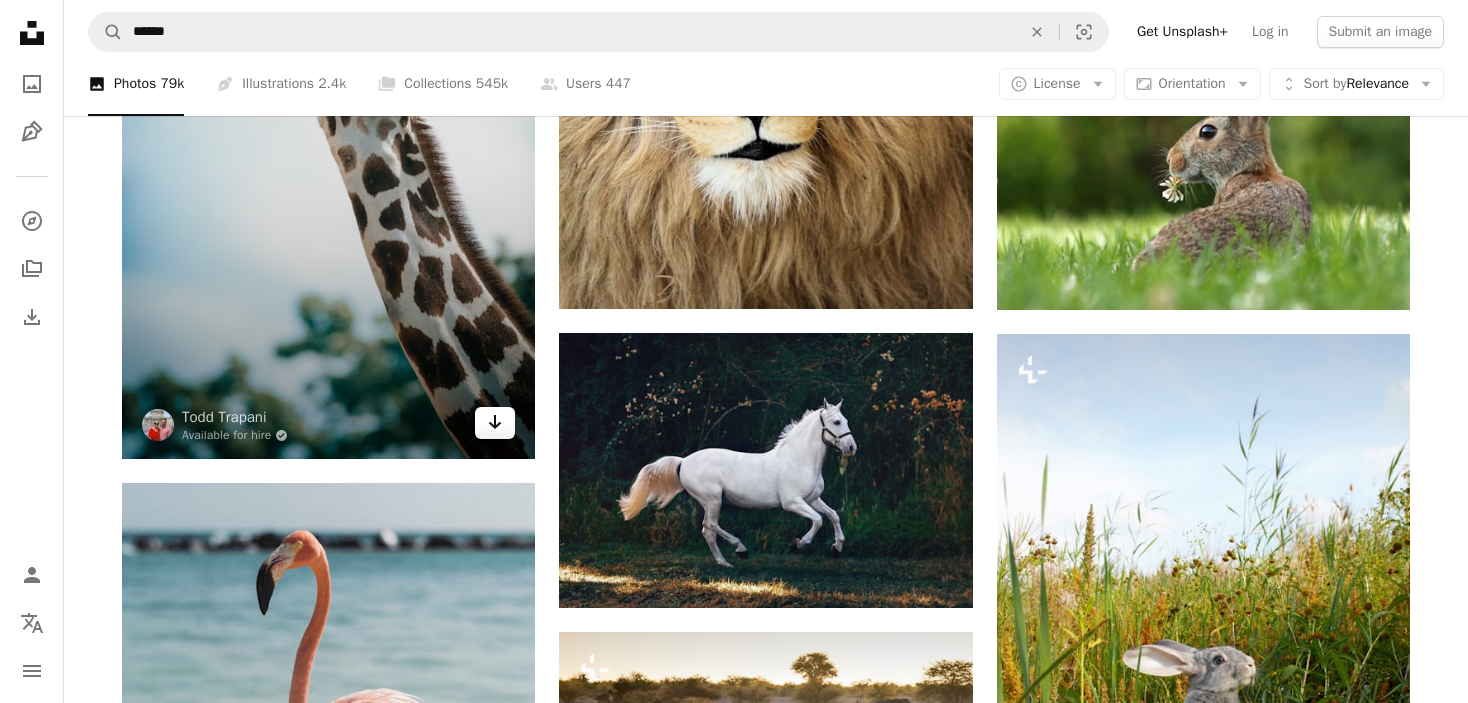 click on "Arrow pointing down" 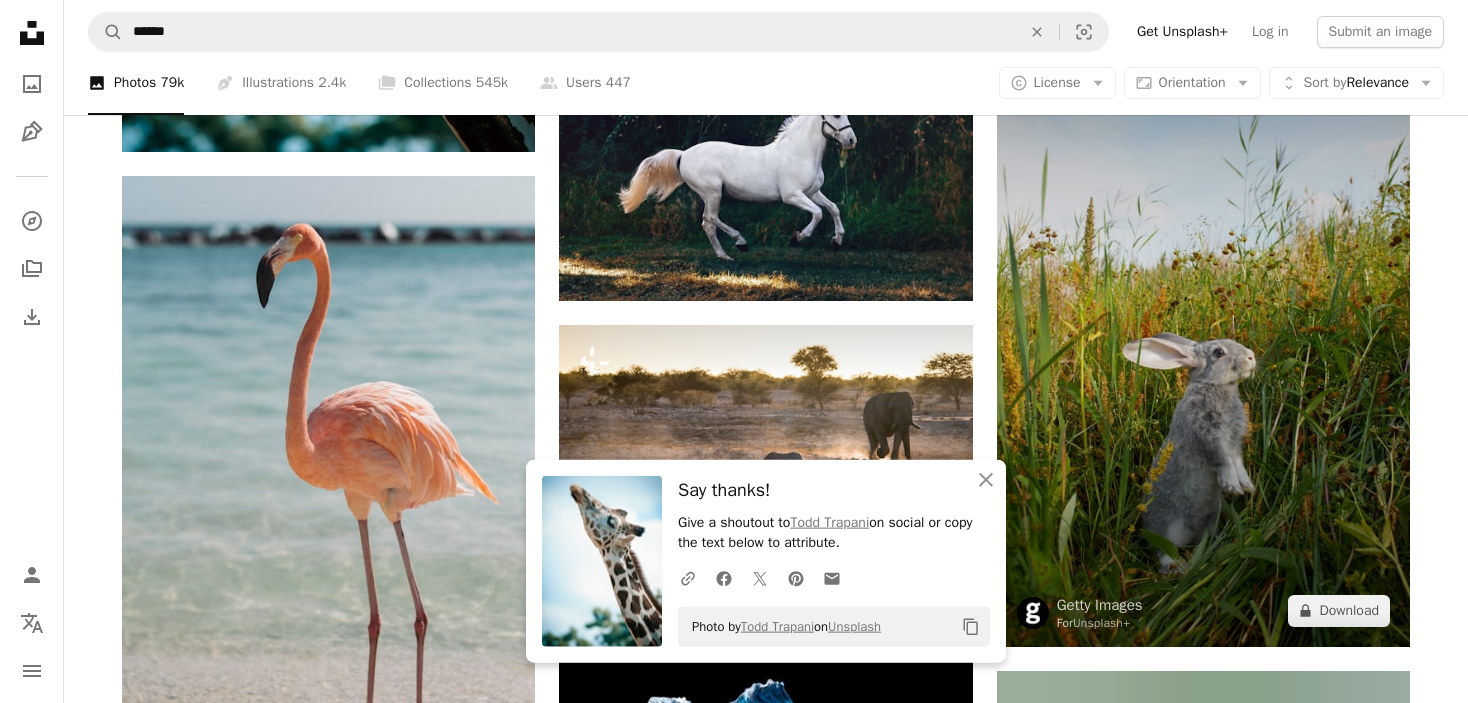 scroll, scrollTop: 17687, scrollLeft: 0, axis: vertical 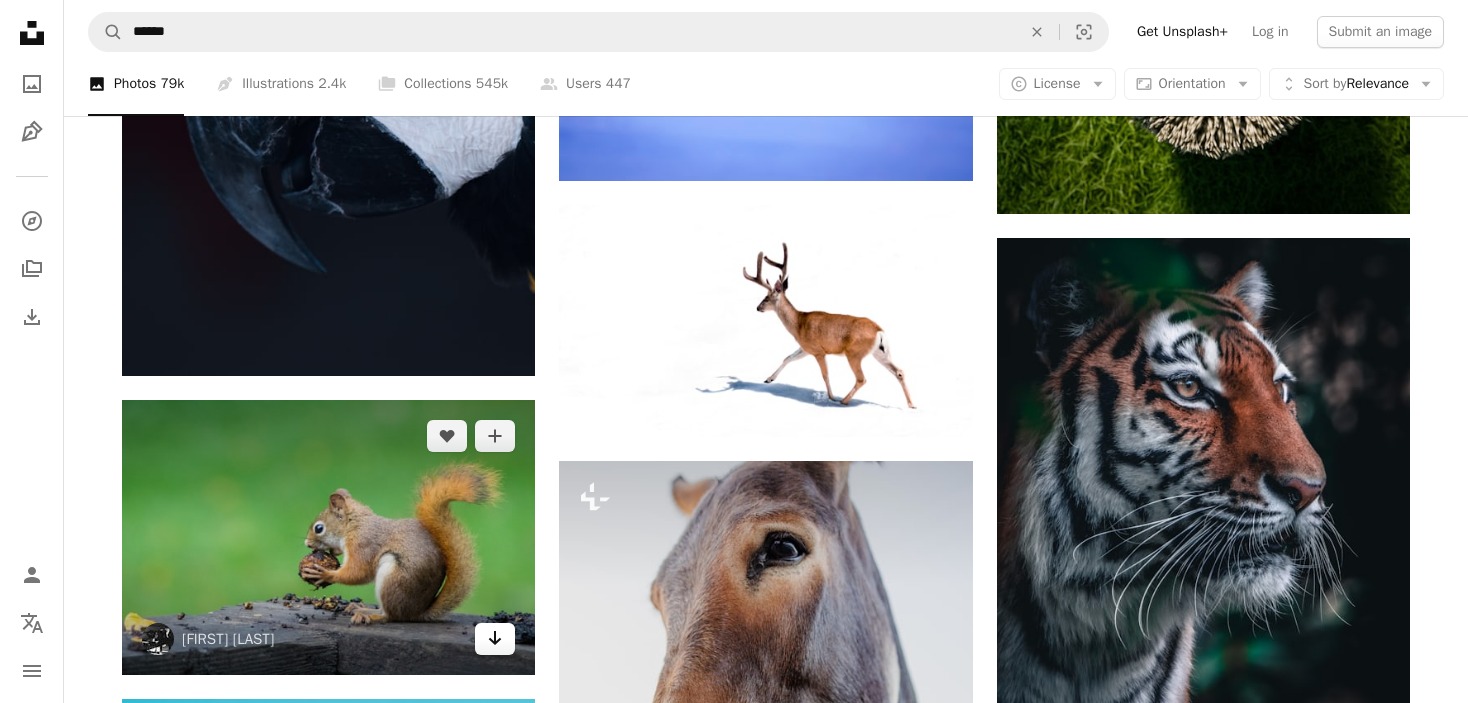click on "Arrow pointing down" 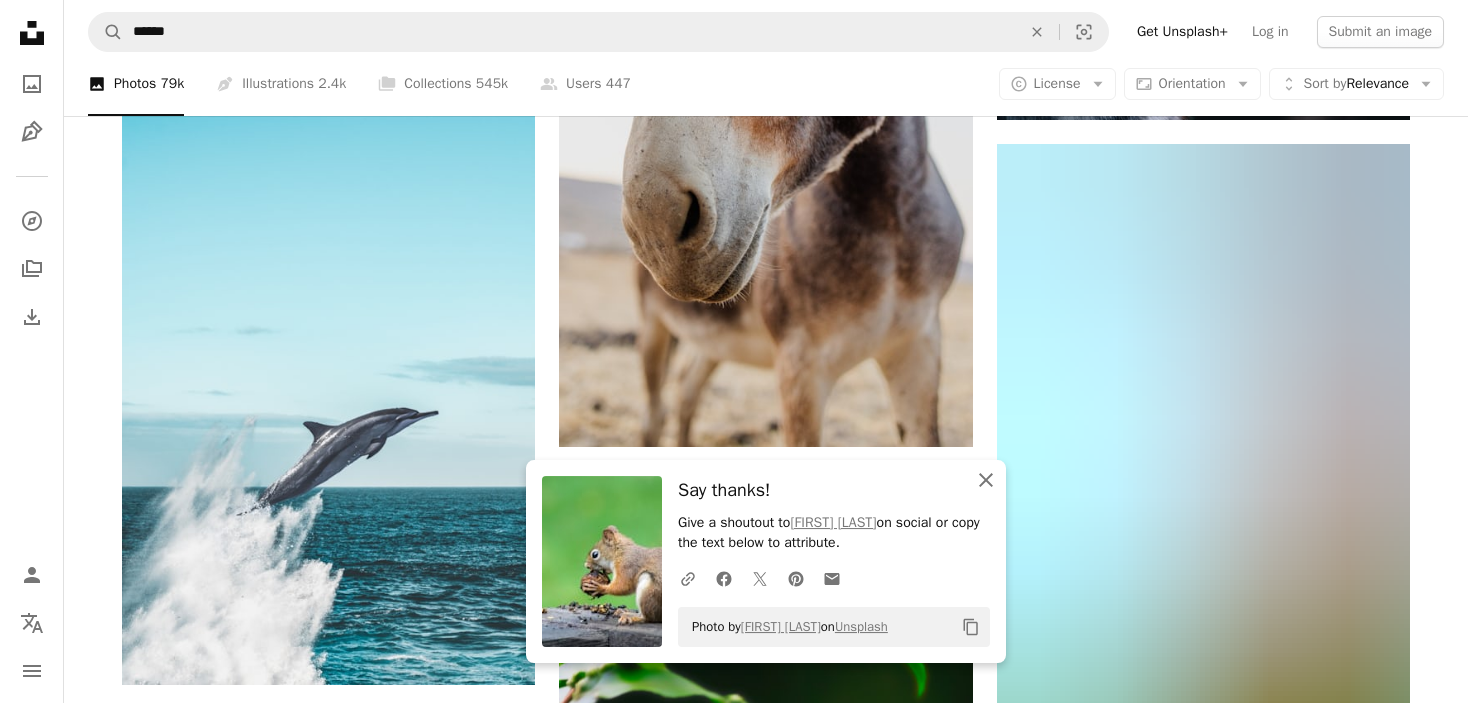 scroll, scrollTop: 19834, scrollLeft: 0, axis: vertical 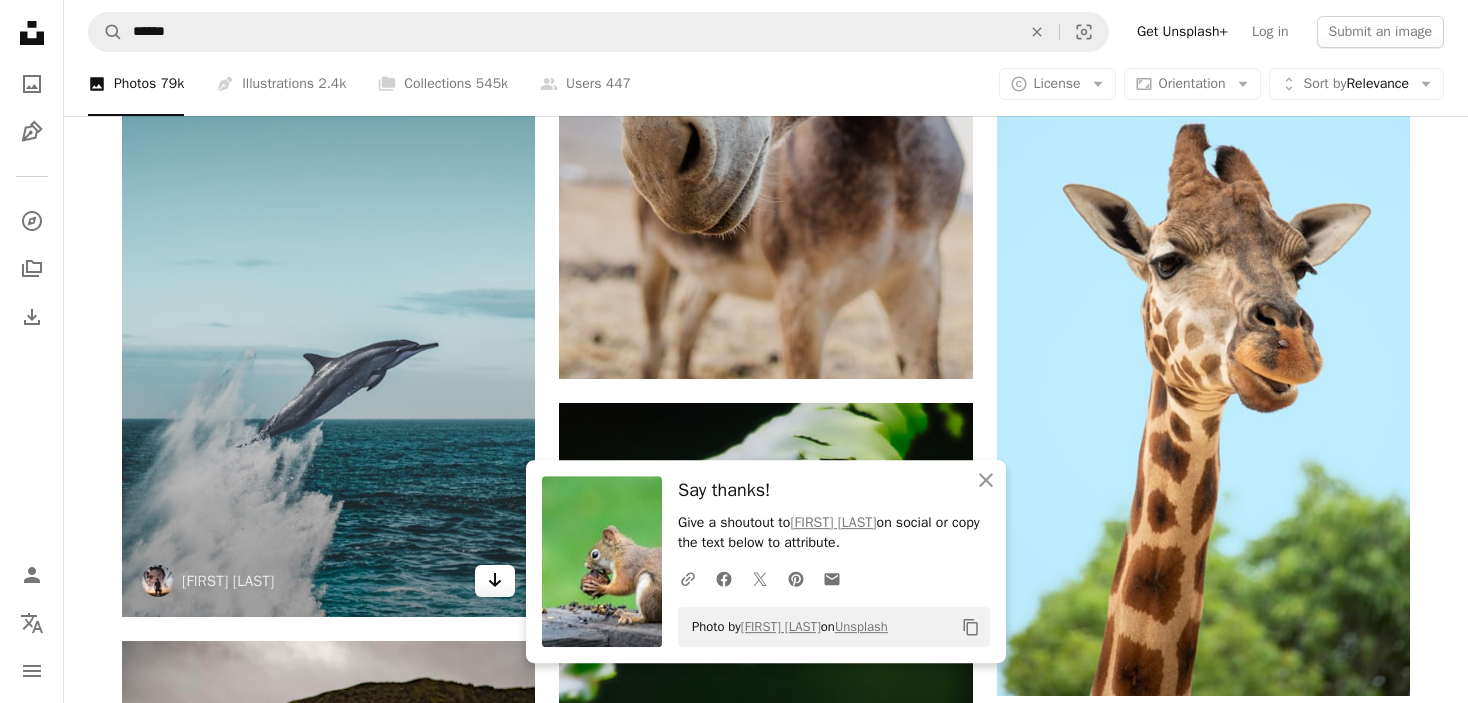 click on "Arrow pointing down" at bounding box center [495, 581] 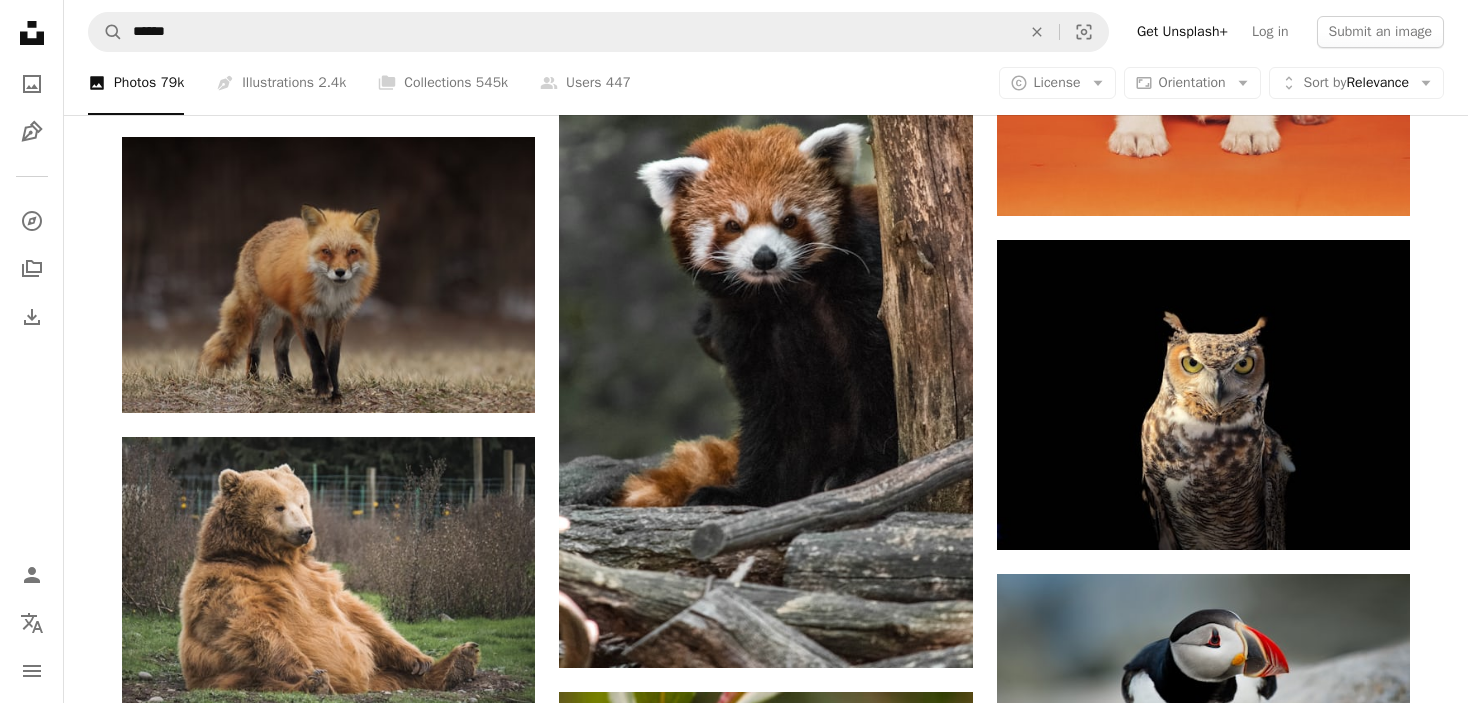 scroll, scrollTop: 20952, scrollLeft: 0, axis: vertical 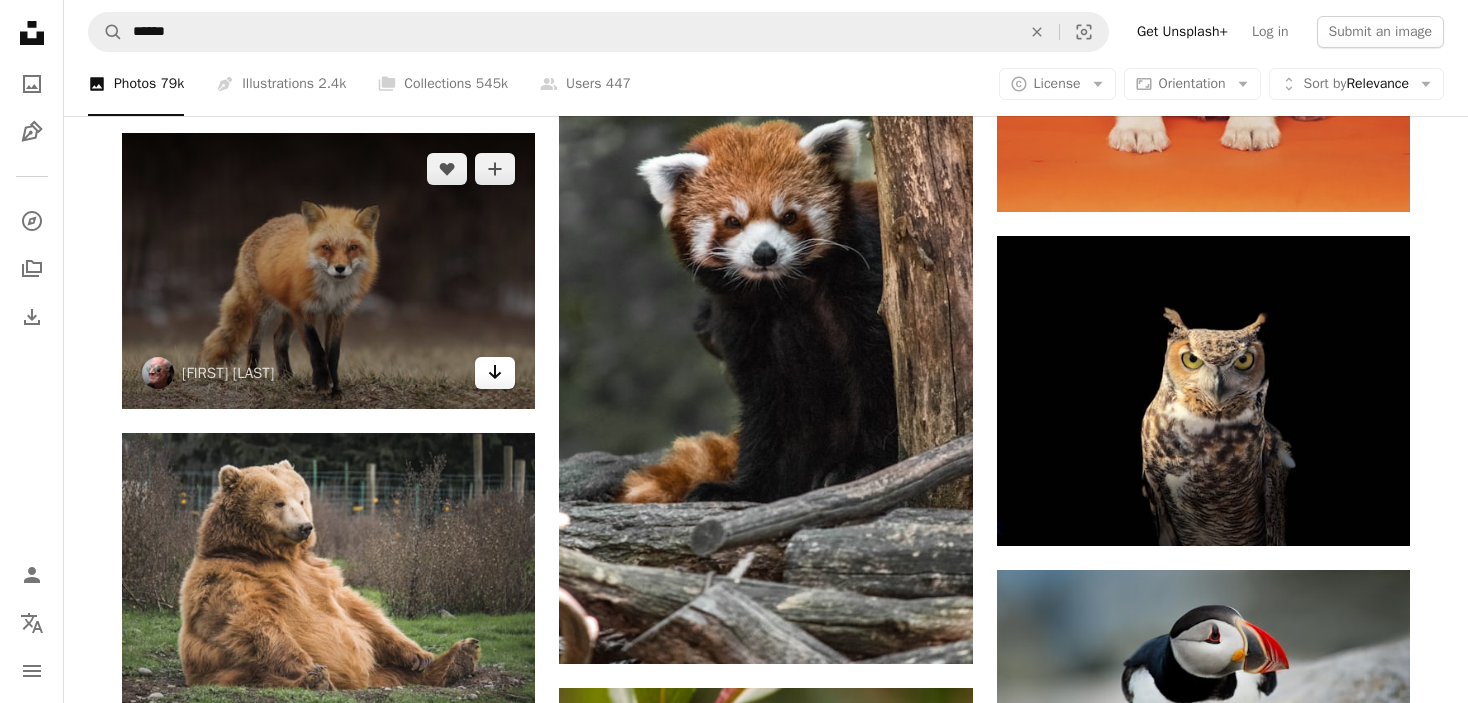 click 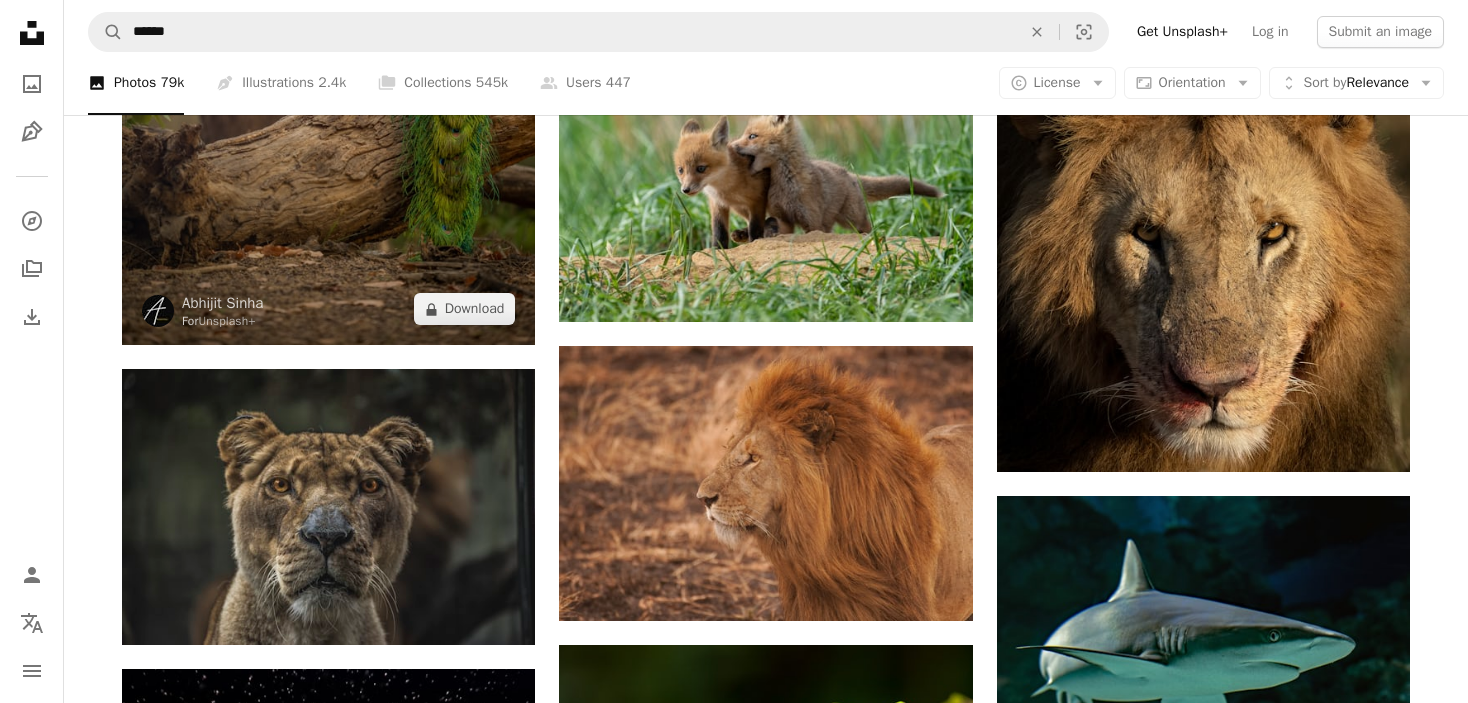 scroll, scrollTop: 22491, scrollLeft: 0, axis: vertical 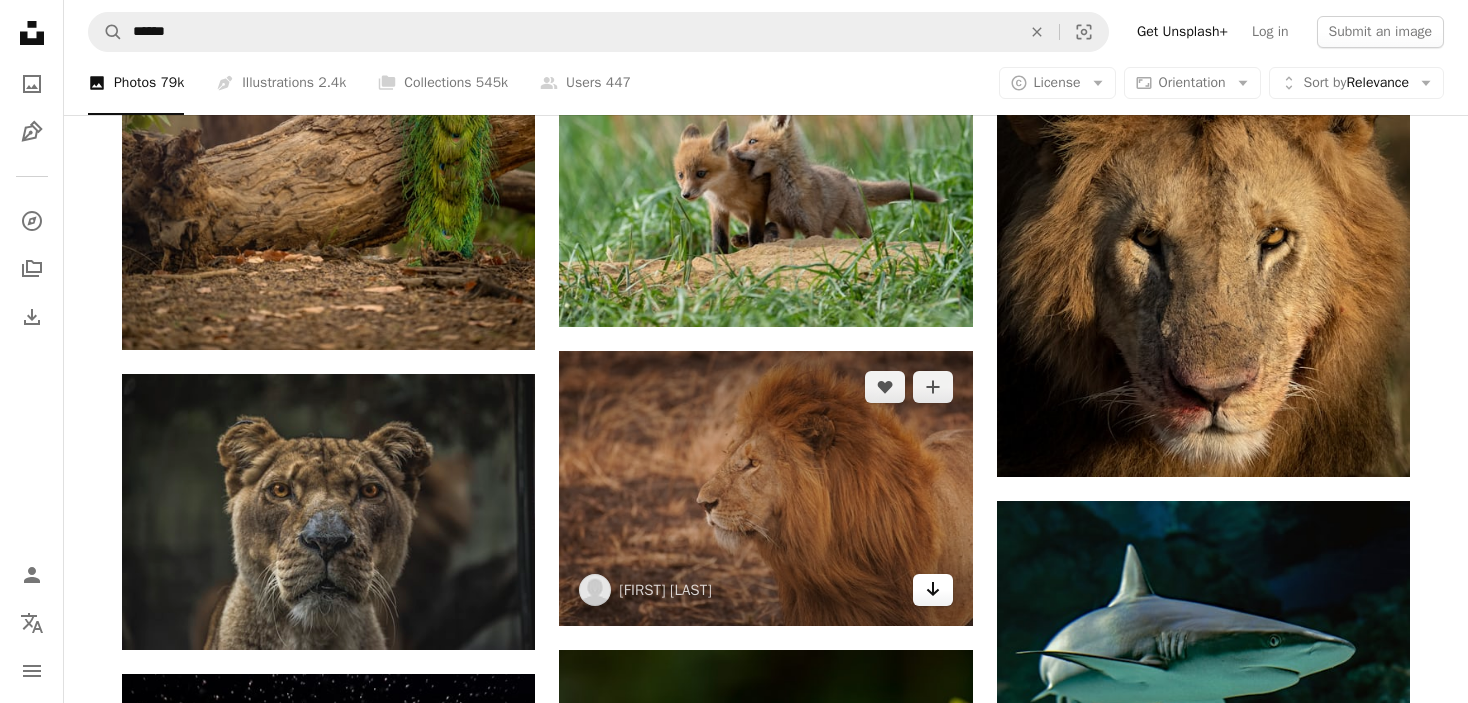 click on "Arrow pointing down" 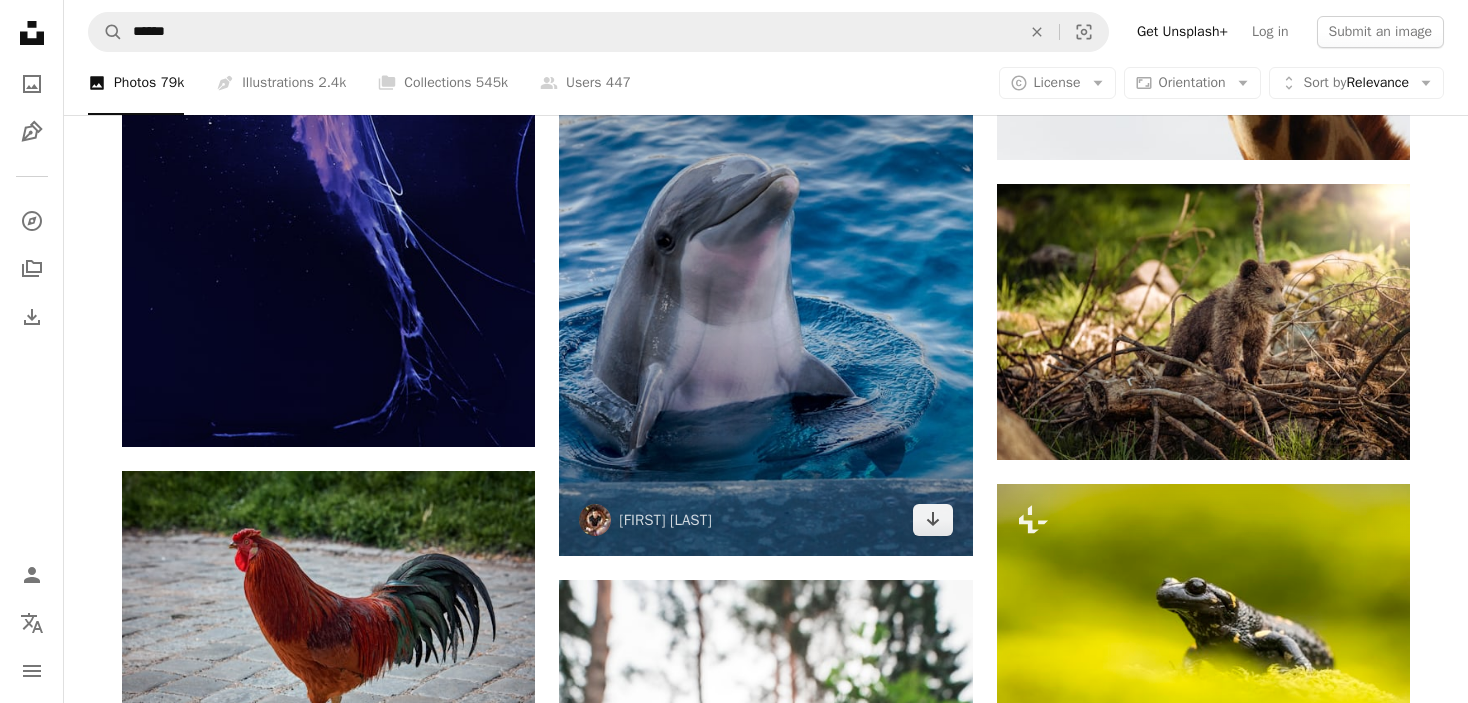scroll, scrollTop: 23619, scrollLeft: 0, axis: vertical 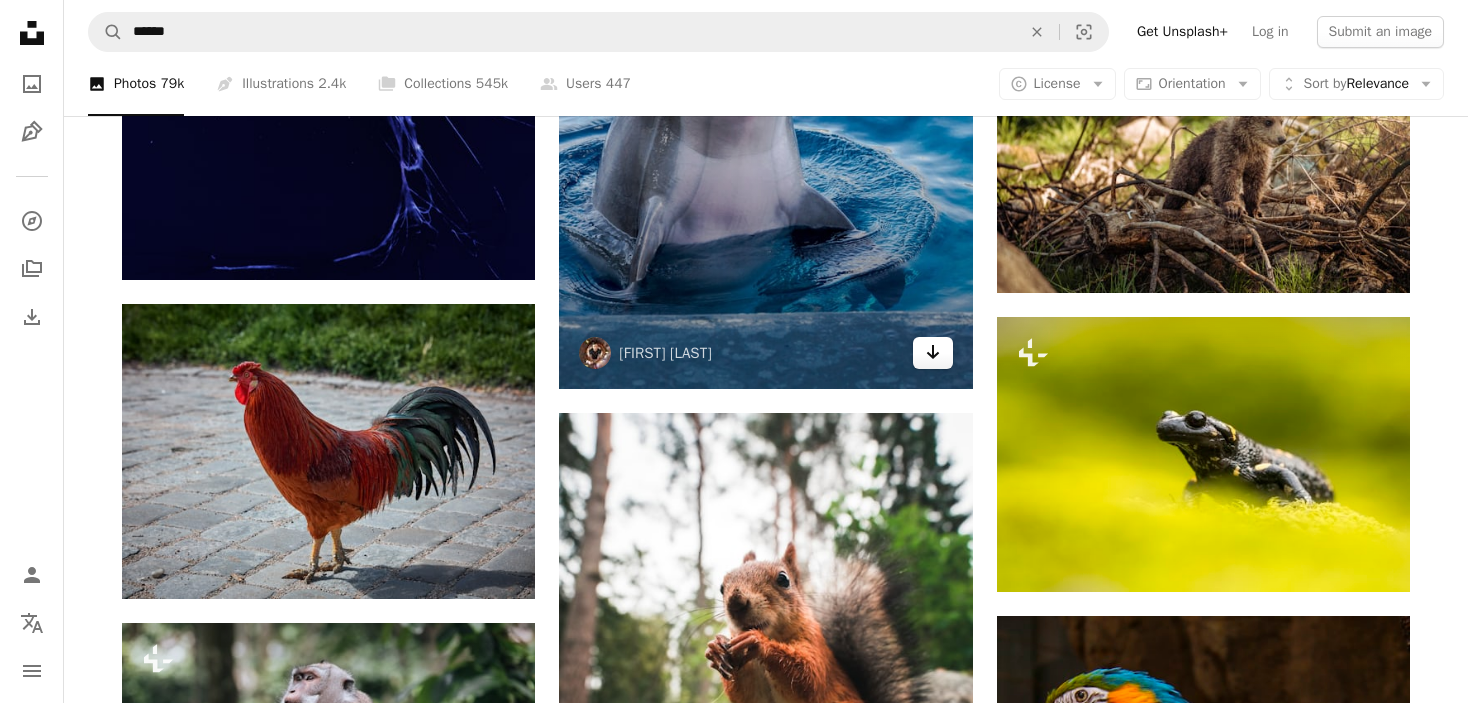 click 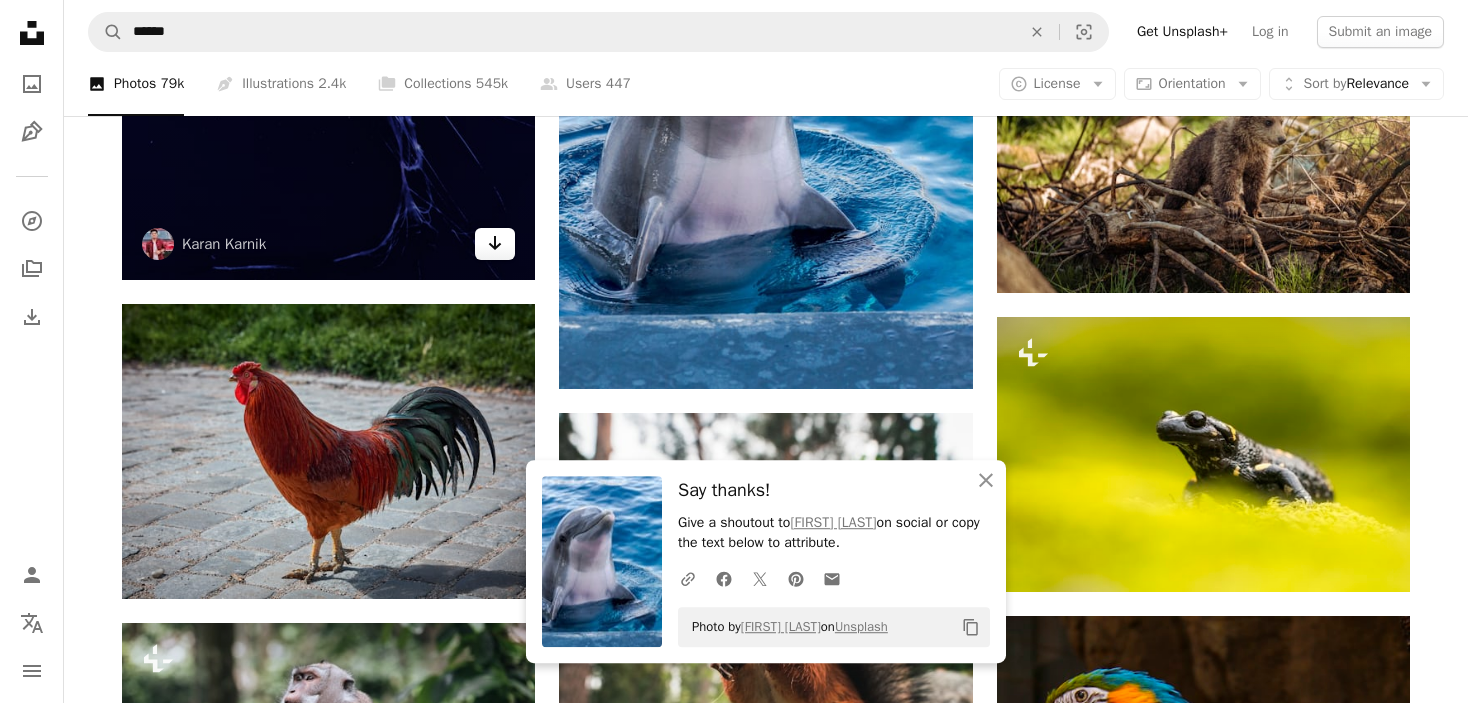 click 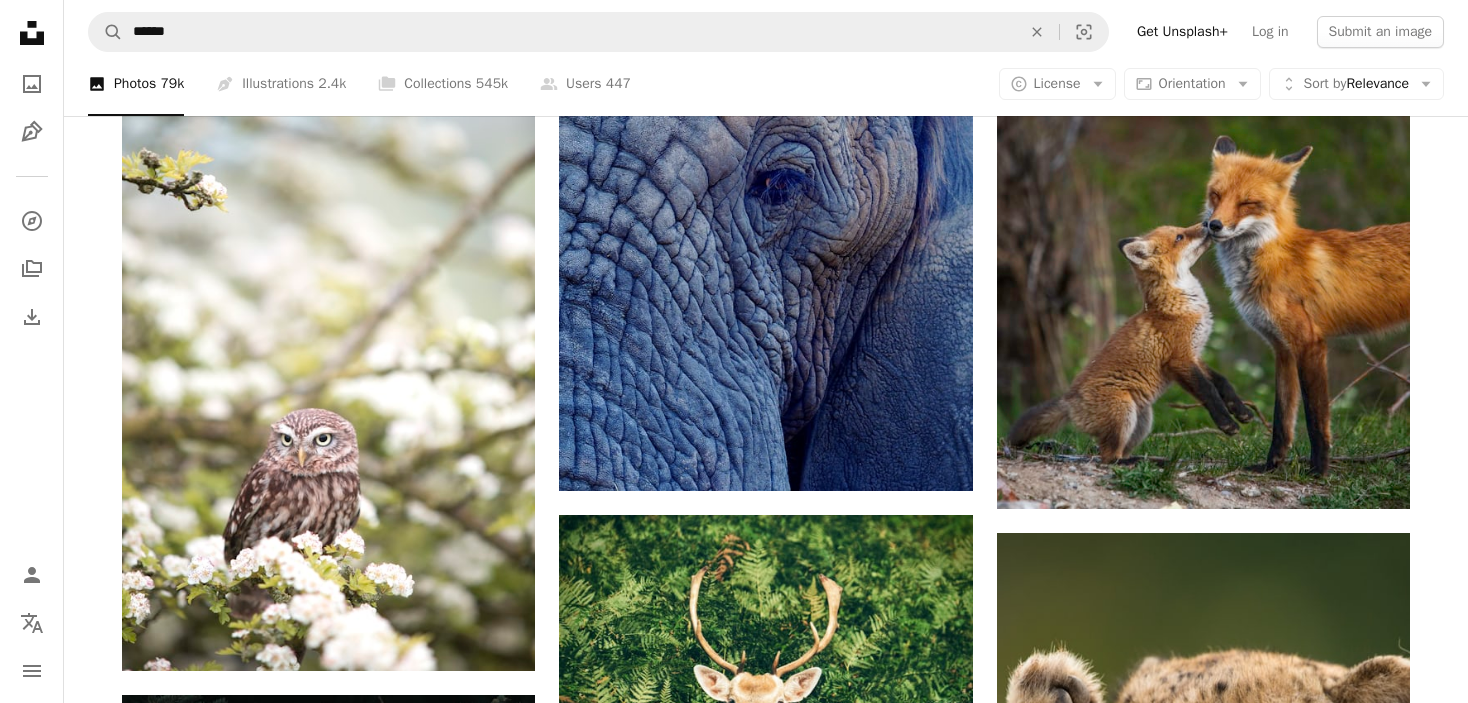 scroll, scrollTop: 25824, scrollLeft: 0, axis: vertical 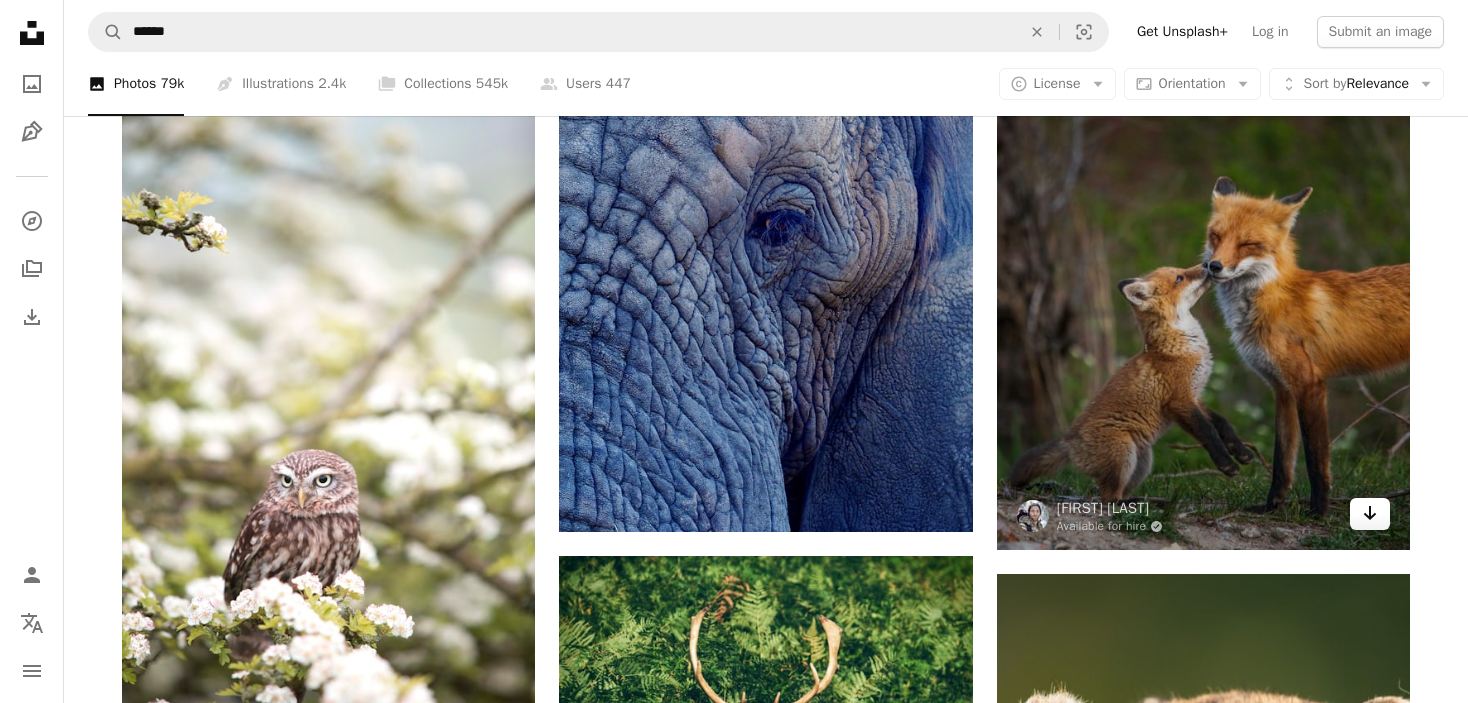 click on "Arrow pointing down" 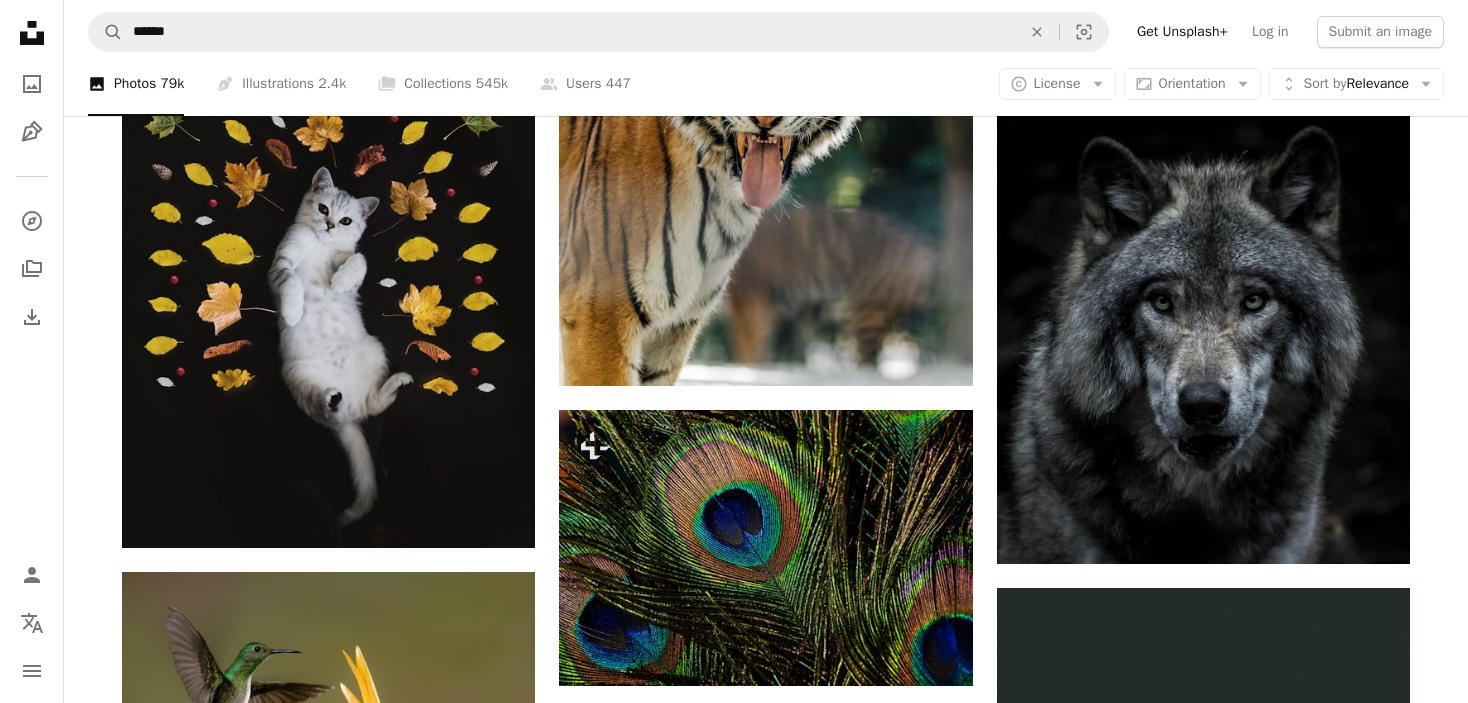 scroll, scrollTop: 28392, scrollLeft: 0, axis: vertical 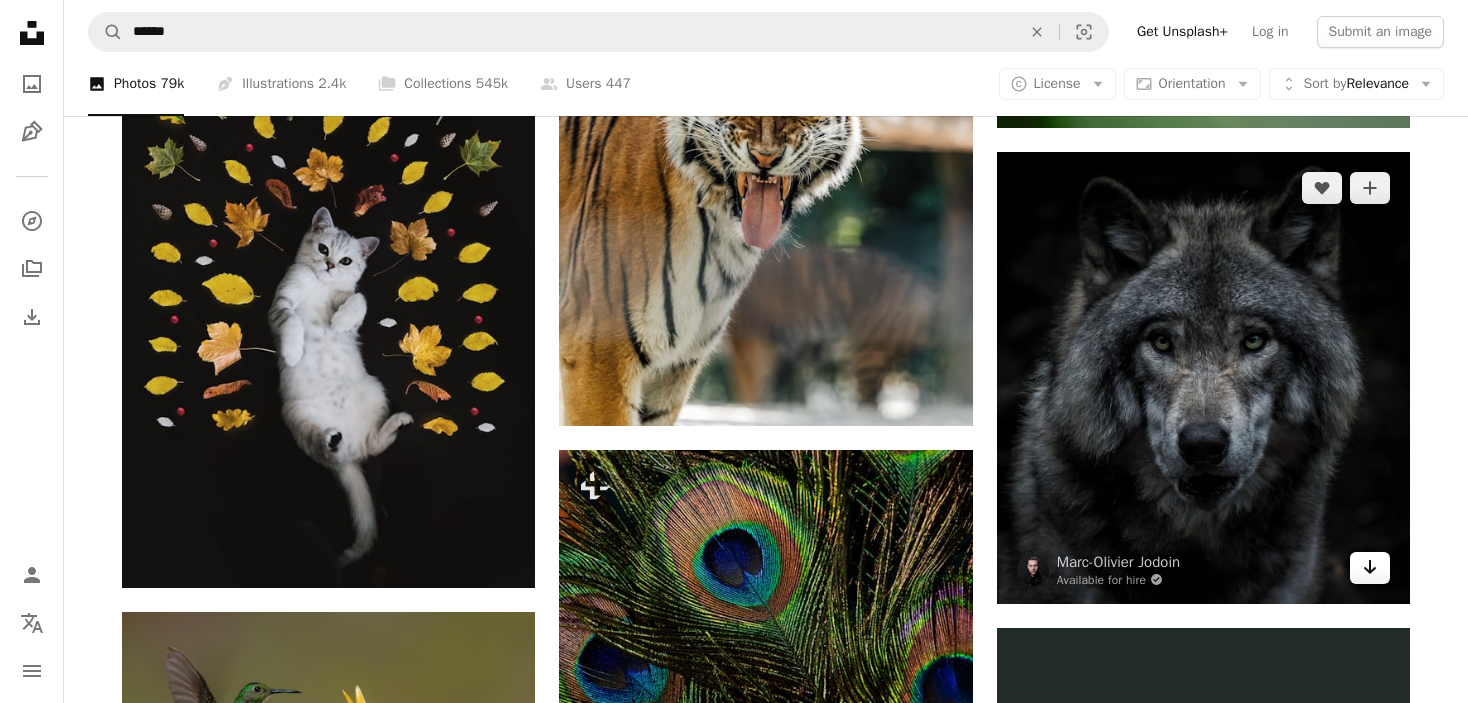 click on "Arrow pointing down" at bounding box center [1370, 568] 